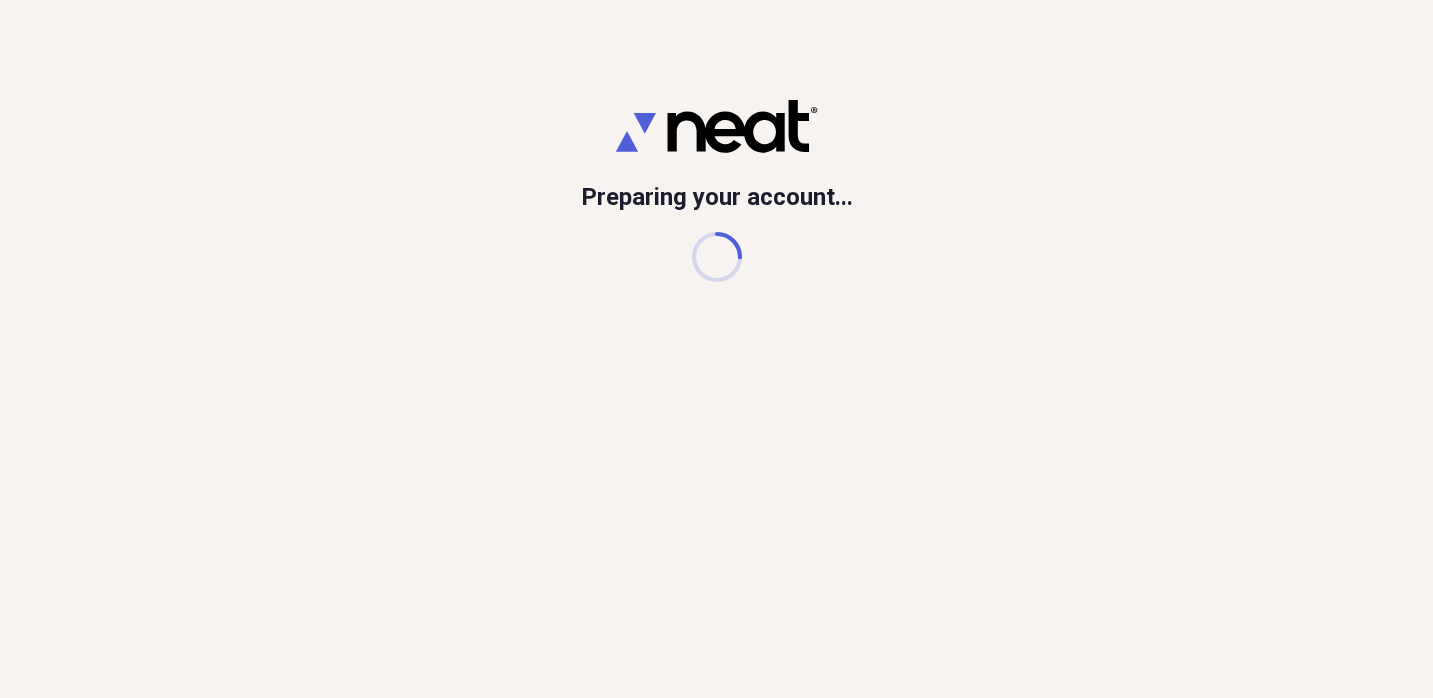 scroll, scrollTop: 0, scrollLeft: 0, axis: both 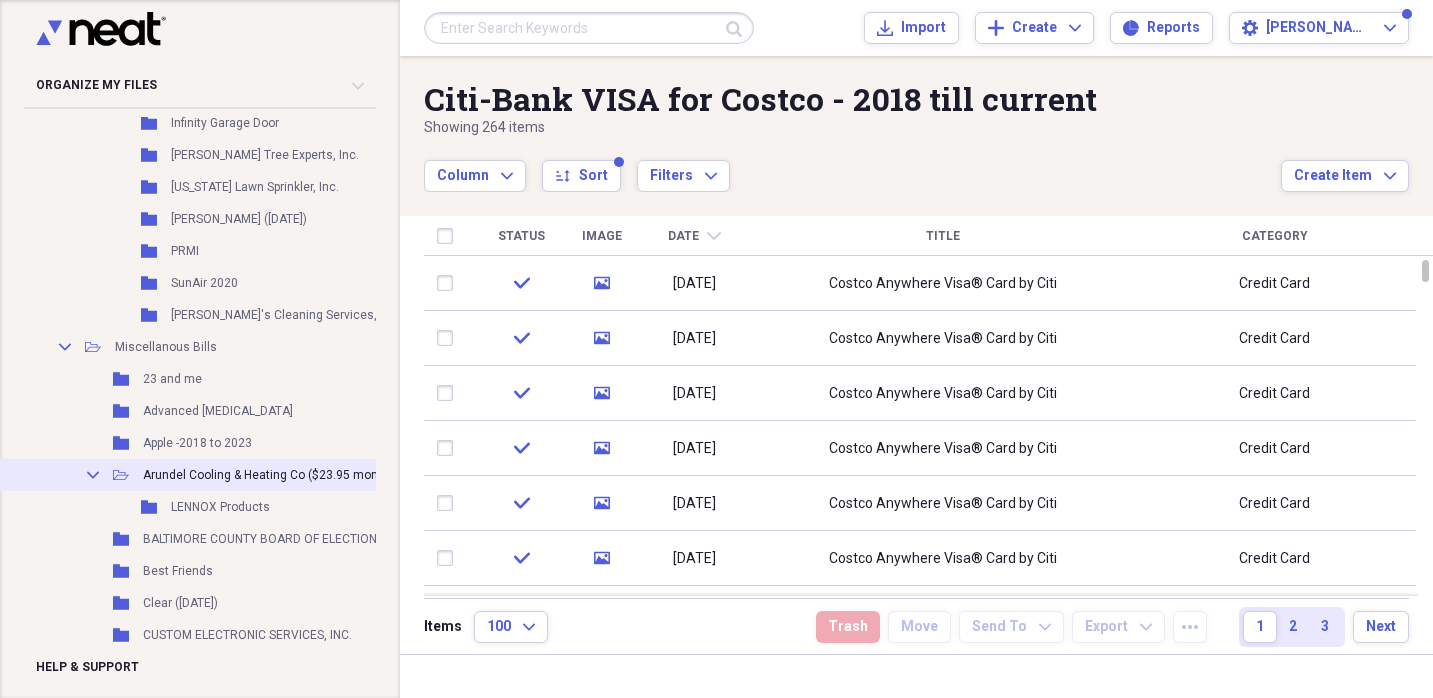 click on "Arundel Cooling & Heating Co ($23.95 monthly)" at bounding box center [272, 475] 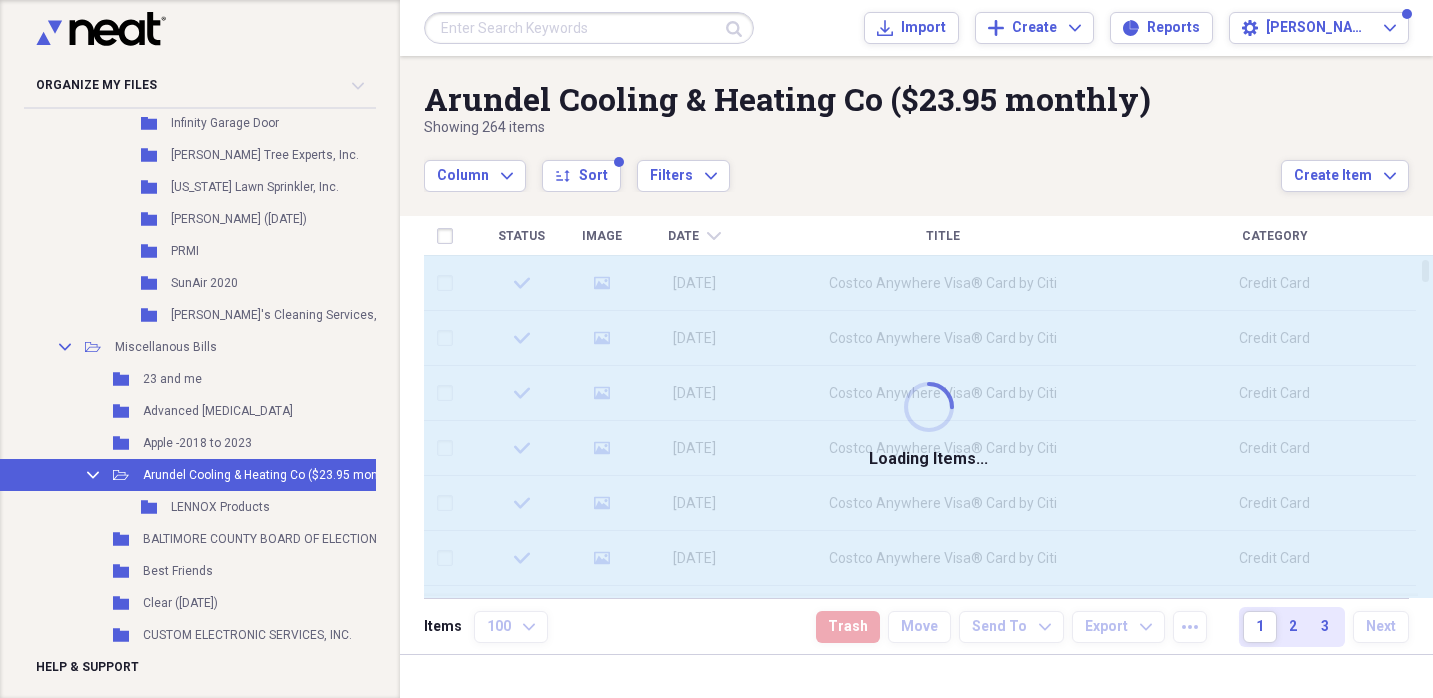 scroll, scrollTop: 1994, scrollLeft: 4, axis: both 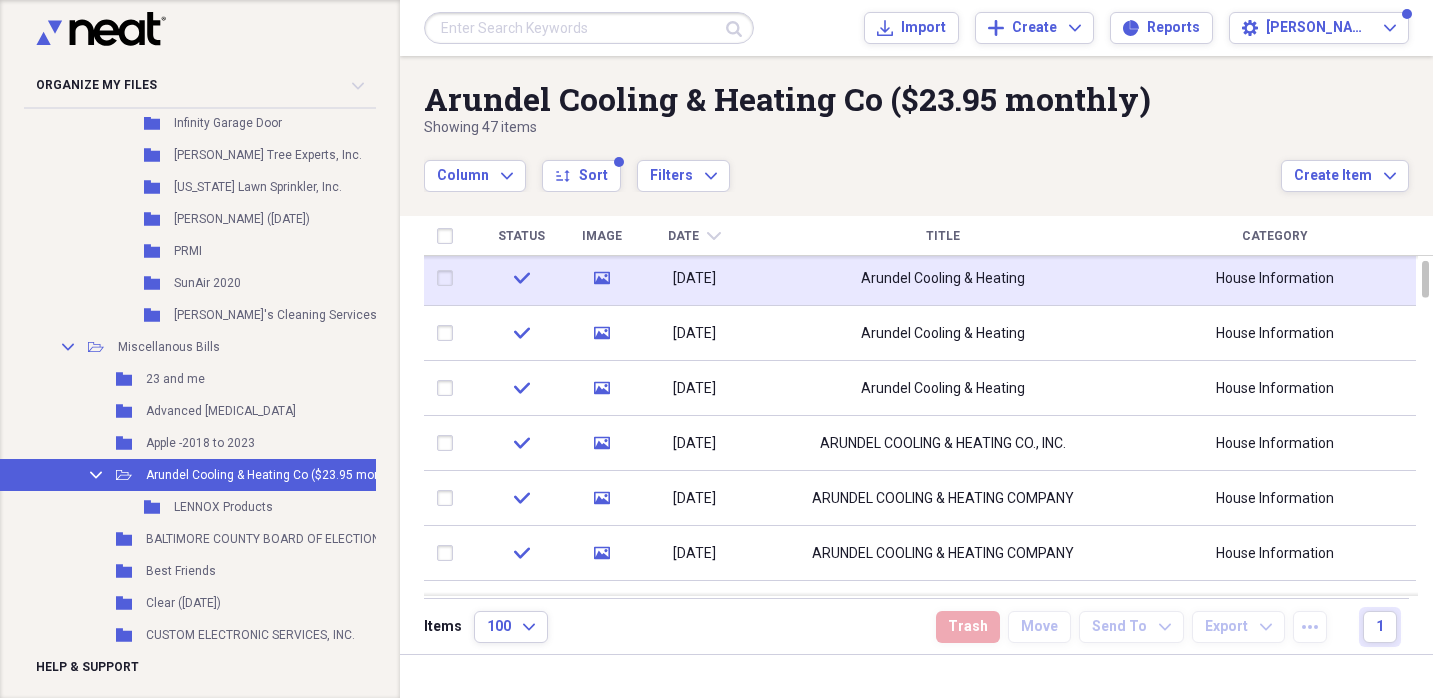 click on "Arundel Cooling & Heating" at bounding box center (942, 278) 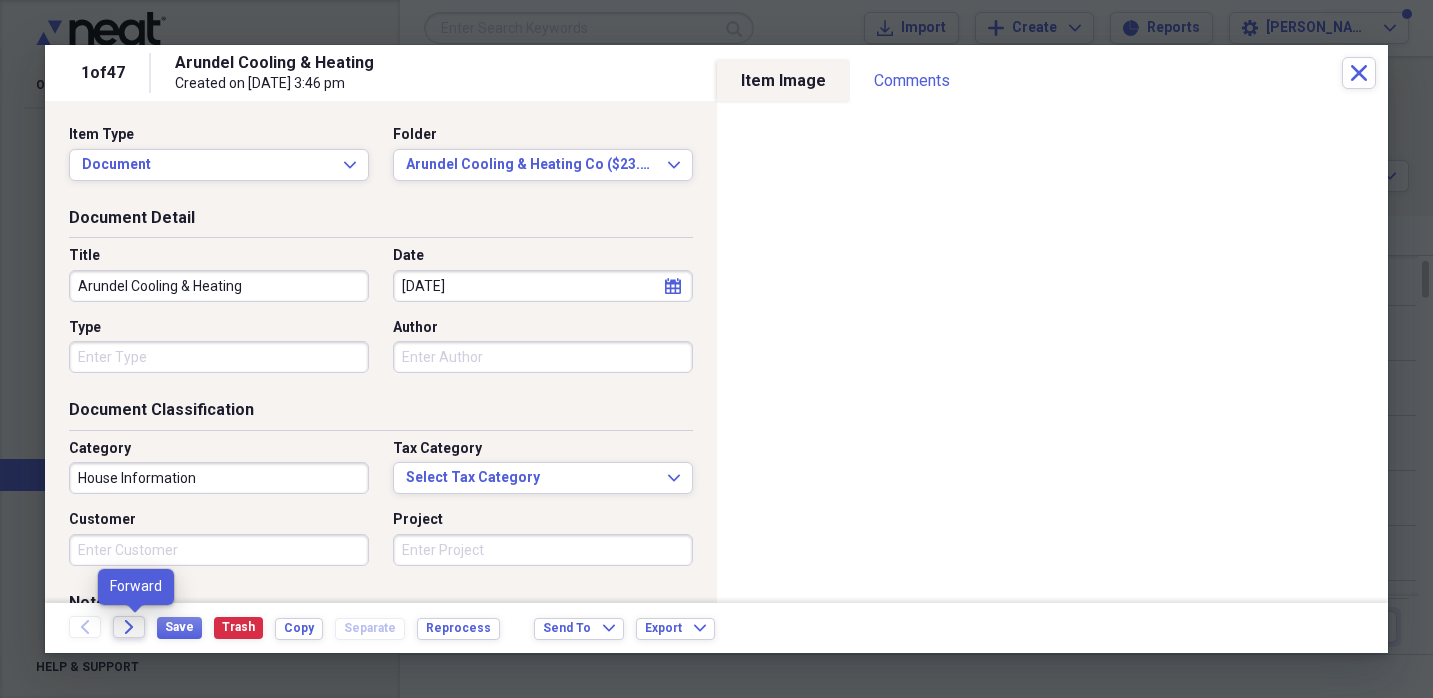 click on "Forward" 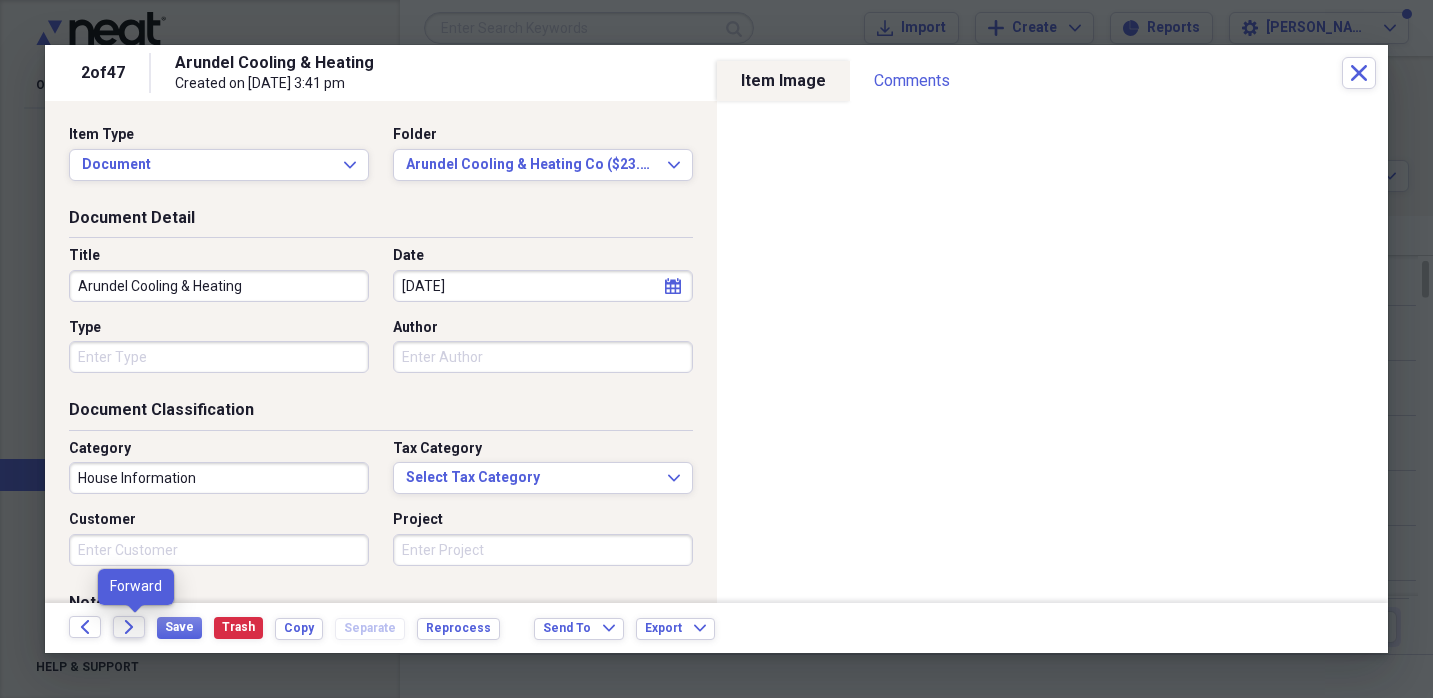 click on "Forward" 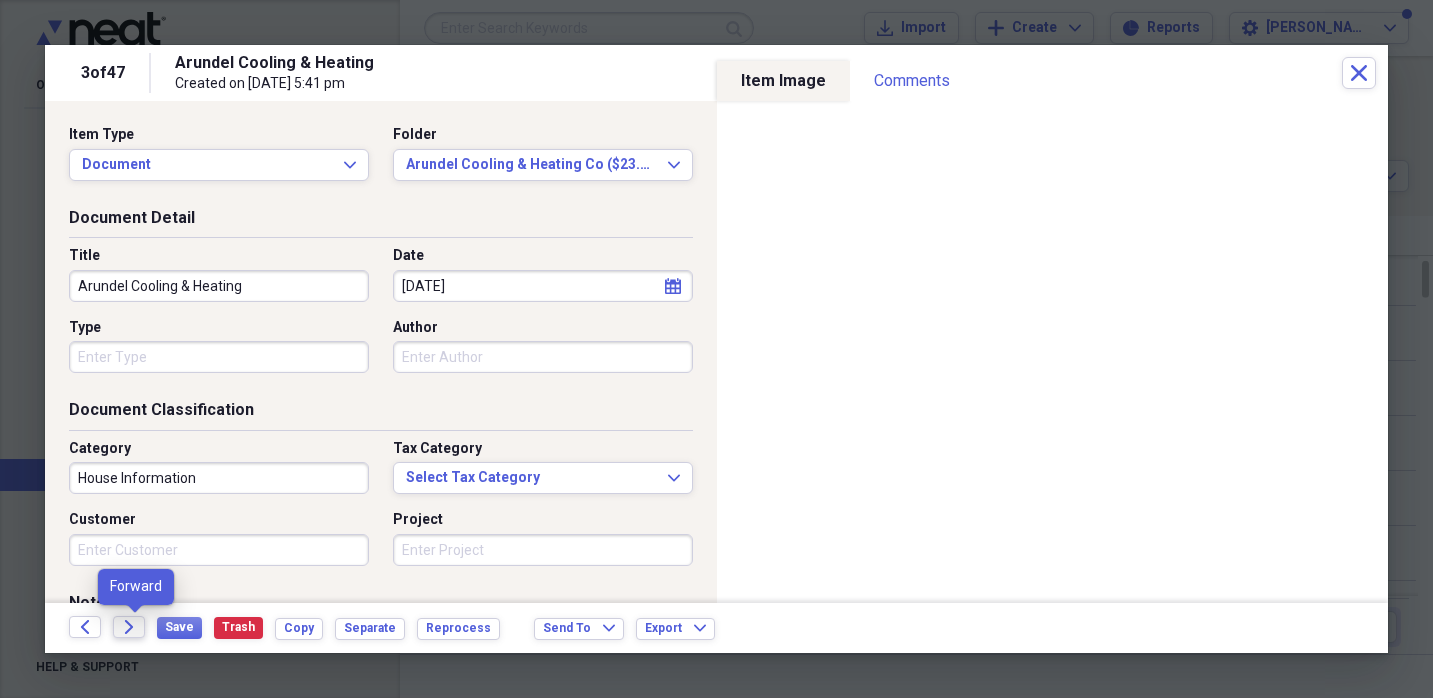 click on "Forward" 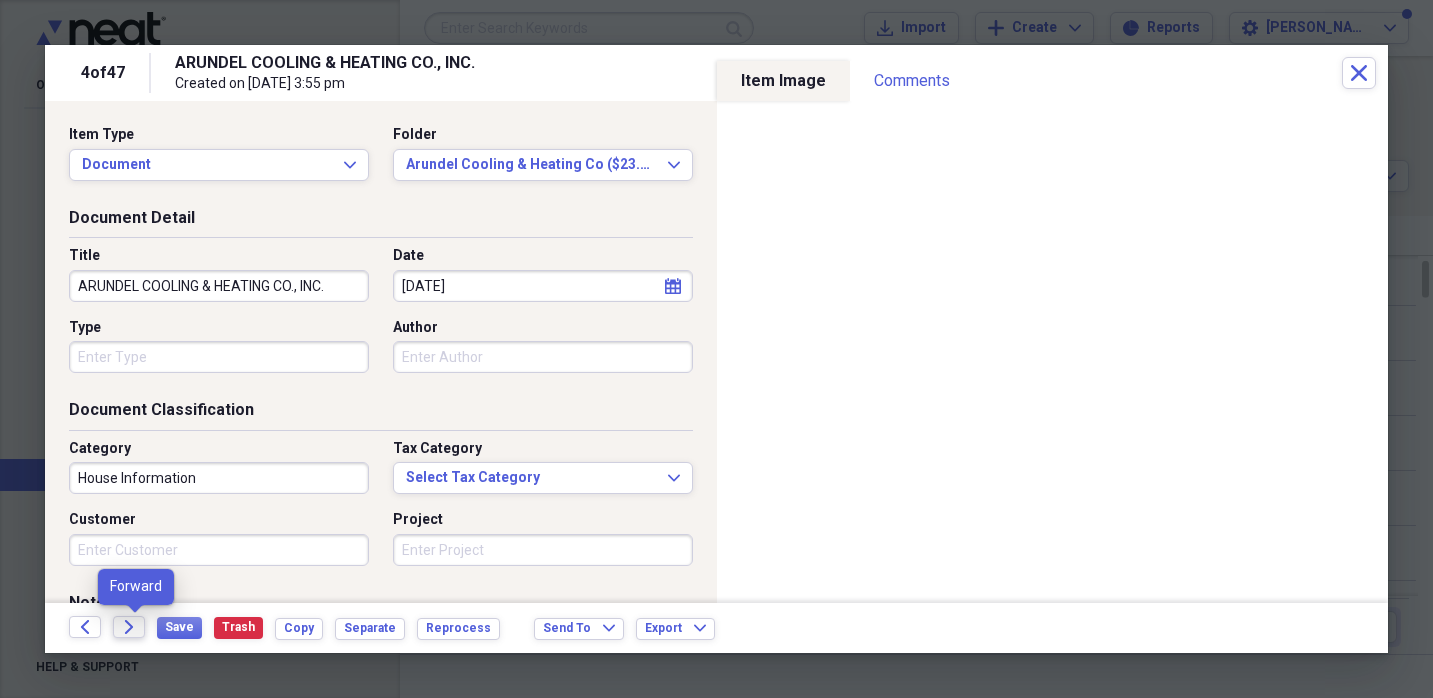 click 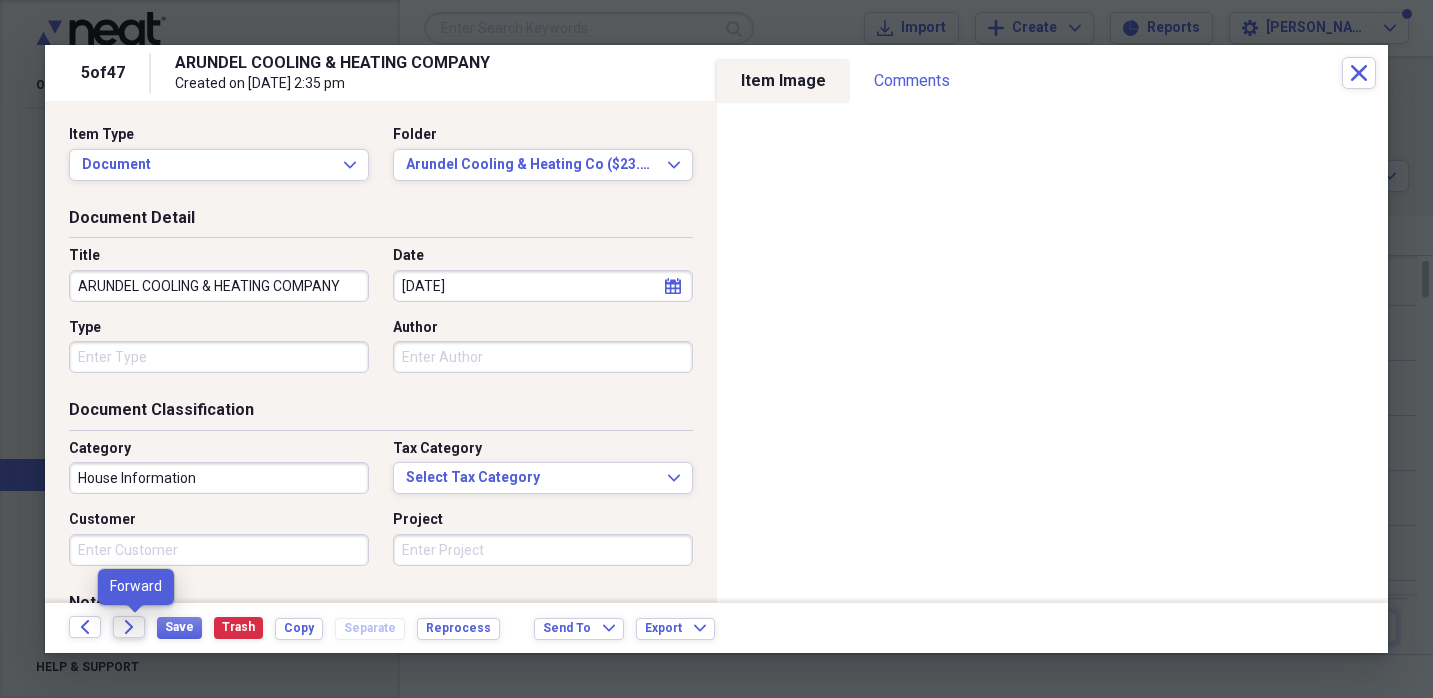click on "Forward" 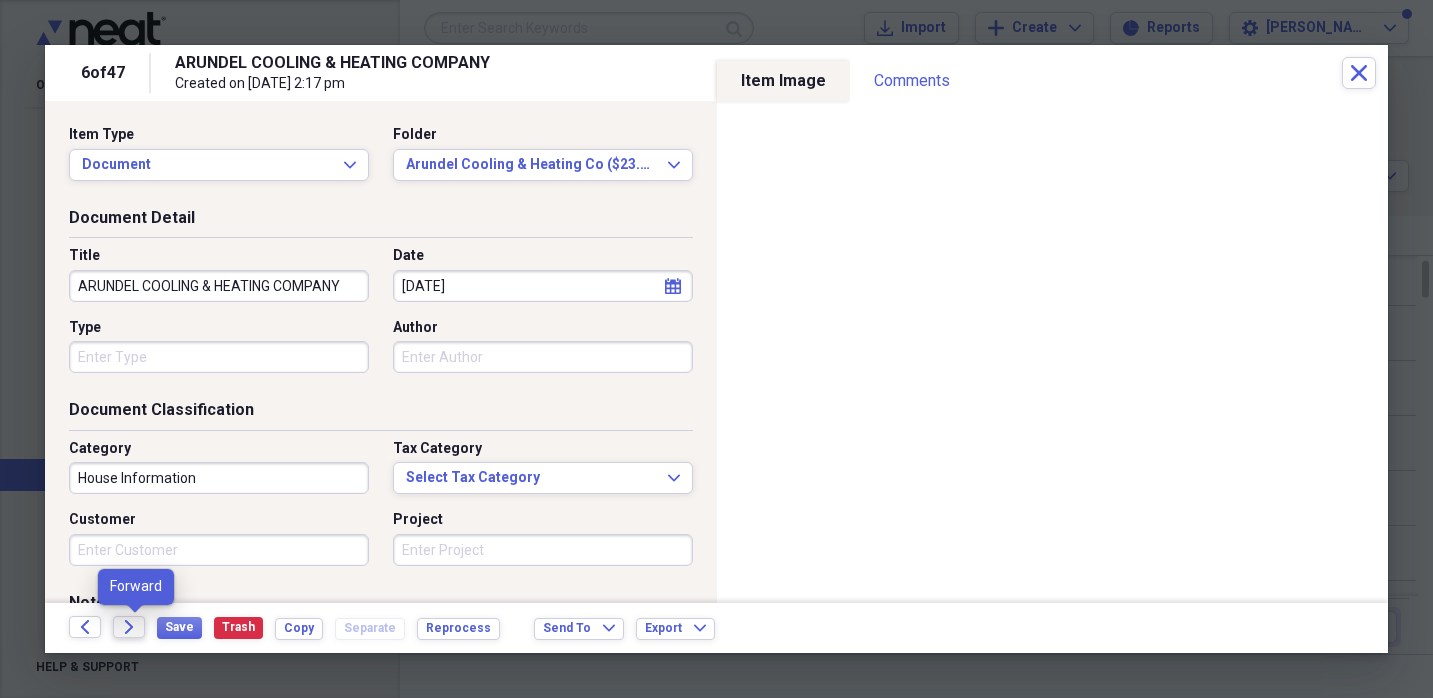 click 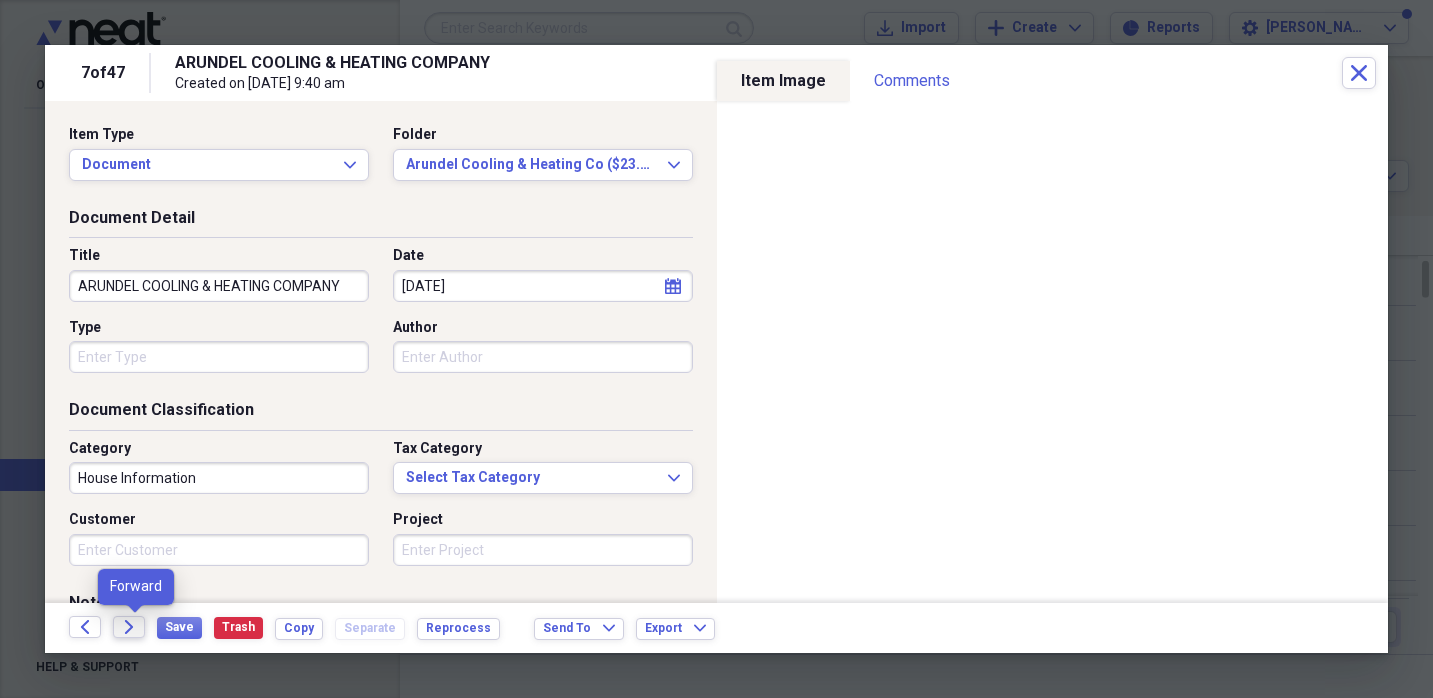 click on "Forward" 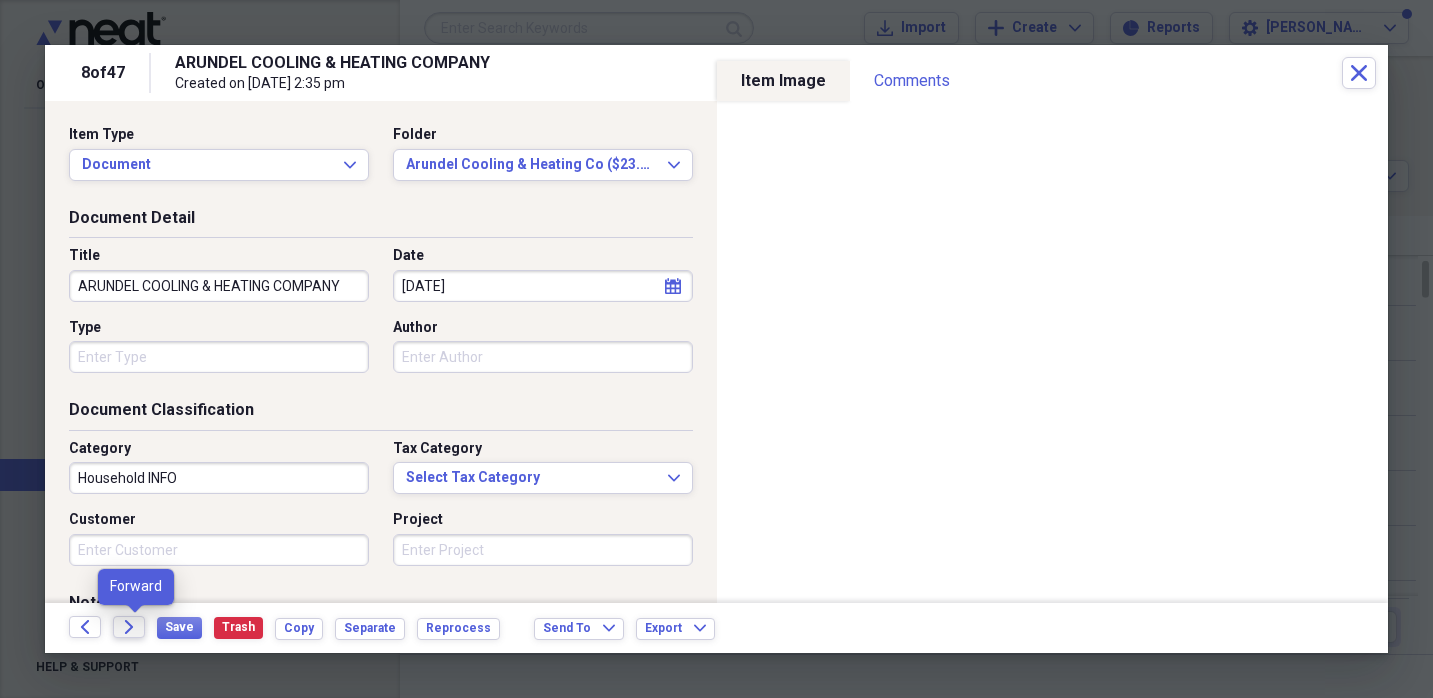 click on "Forward" 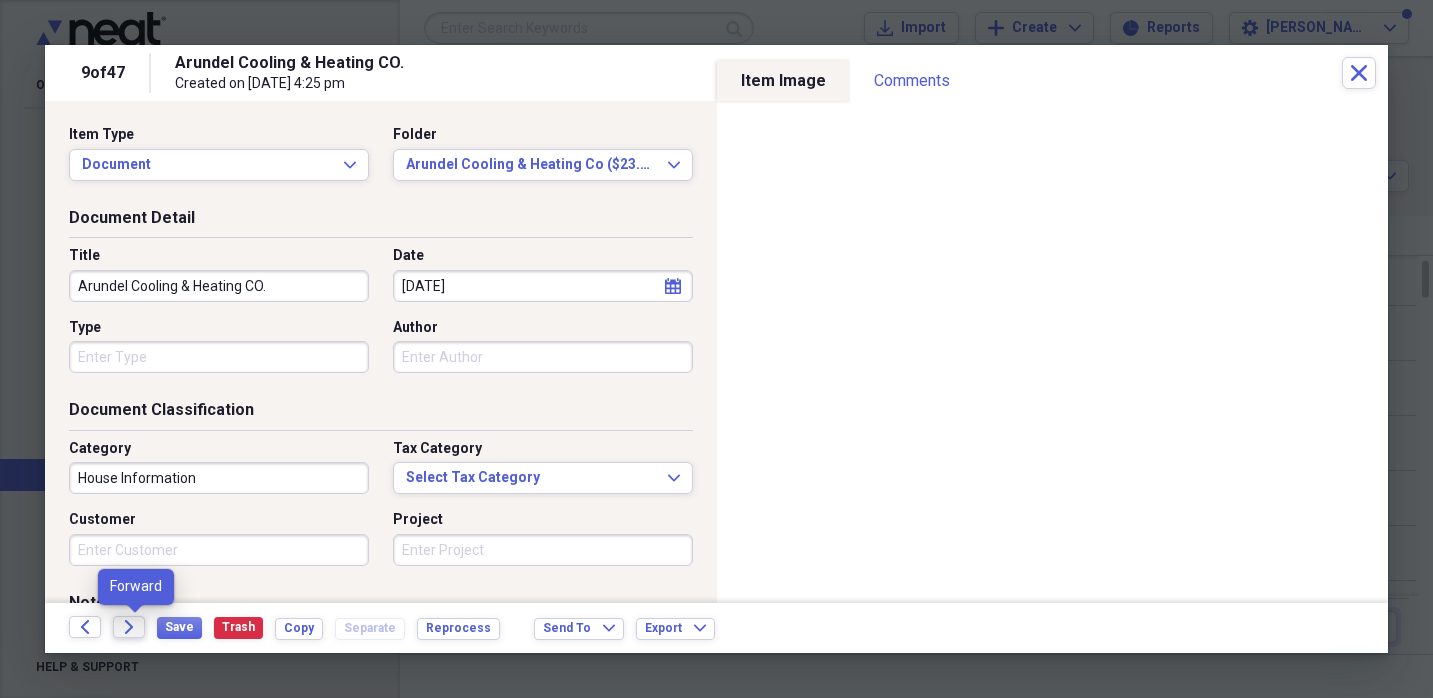 click on "Forward" 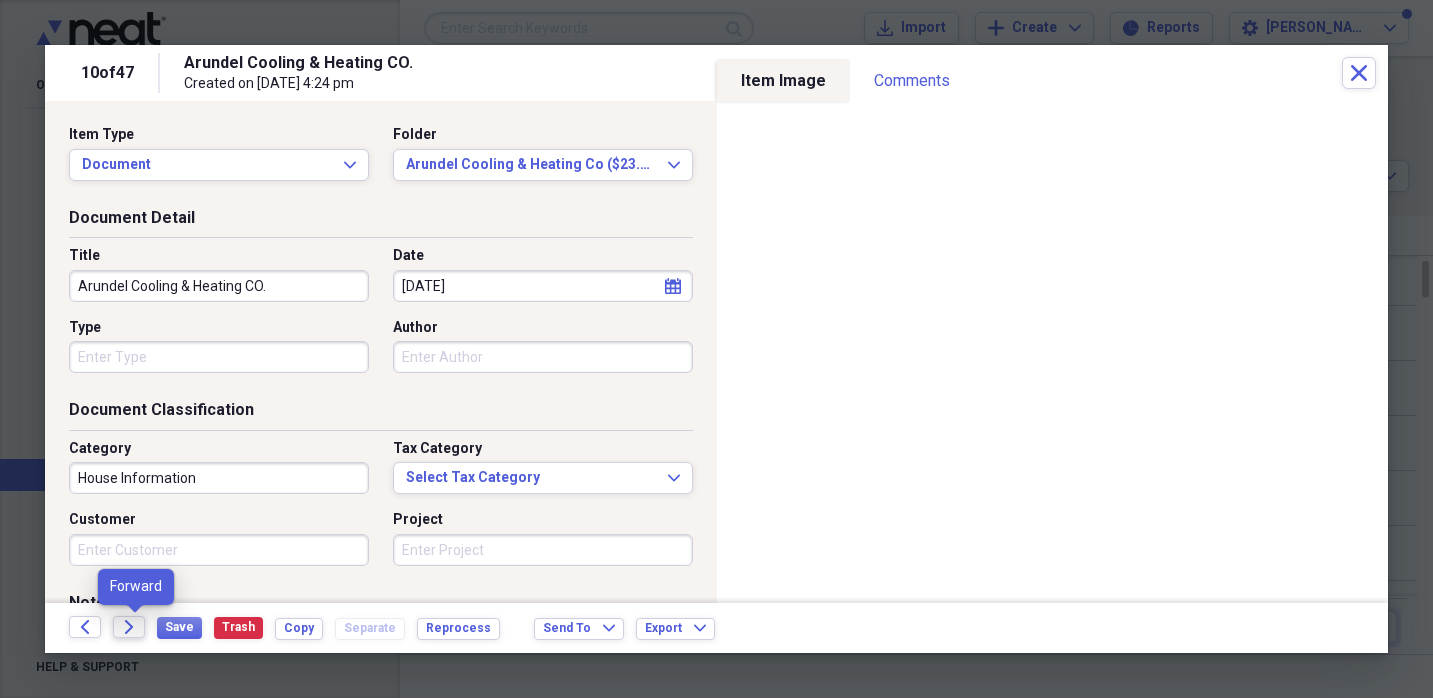 click on "Forward" 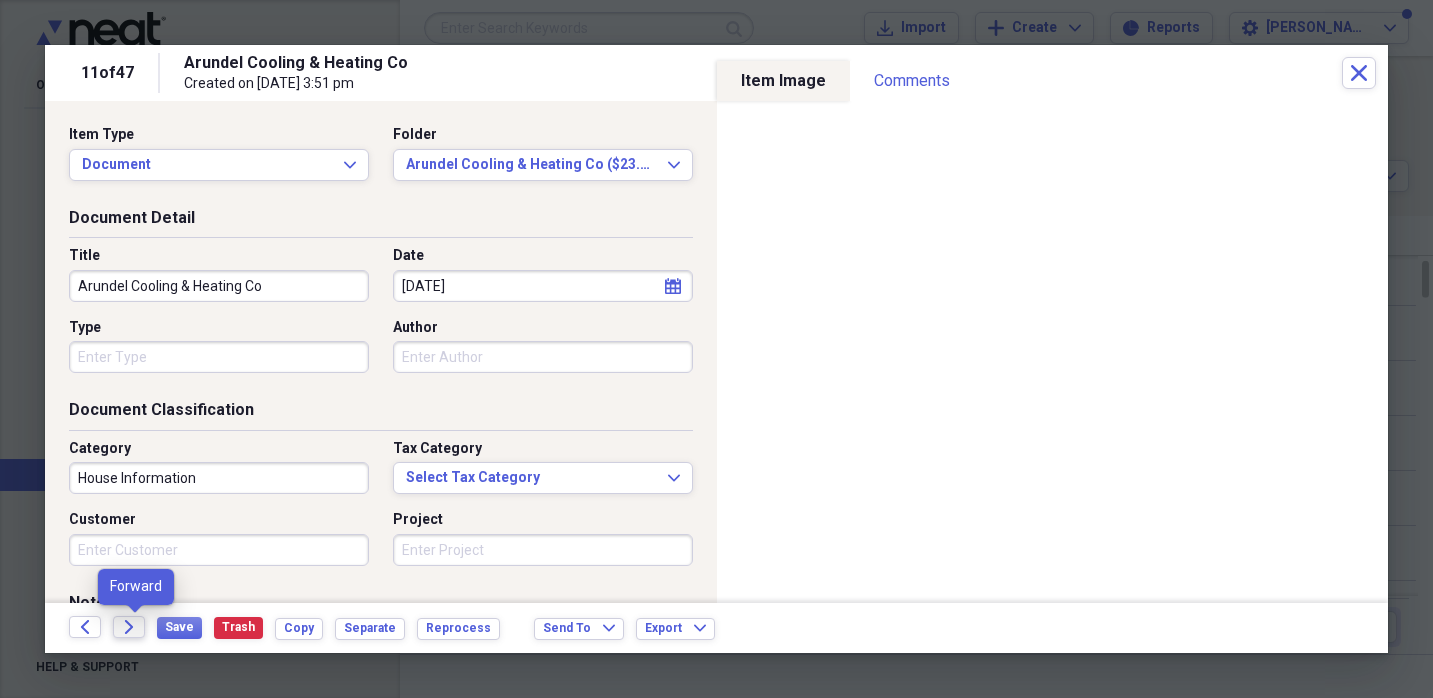 click on "Forward" 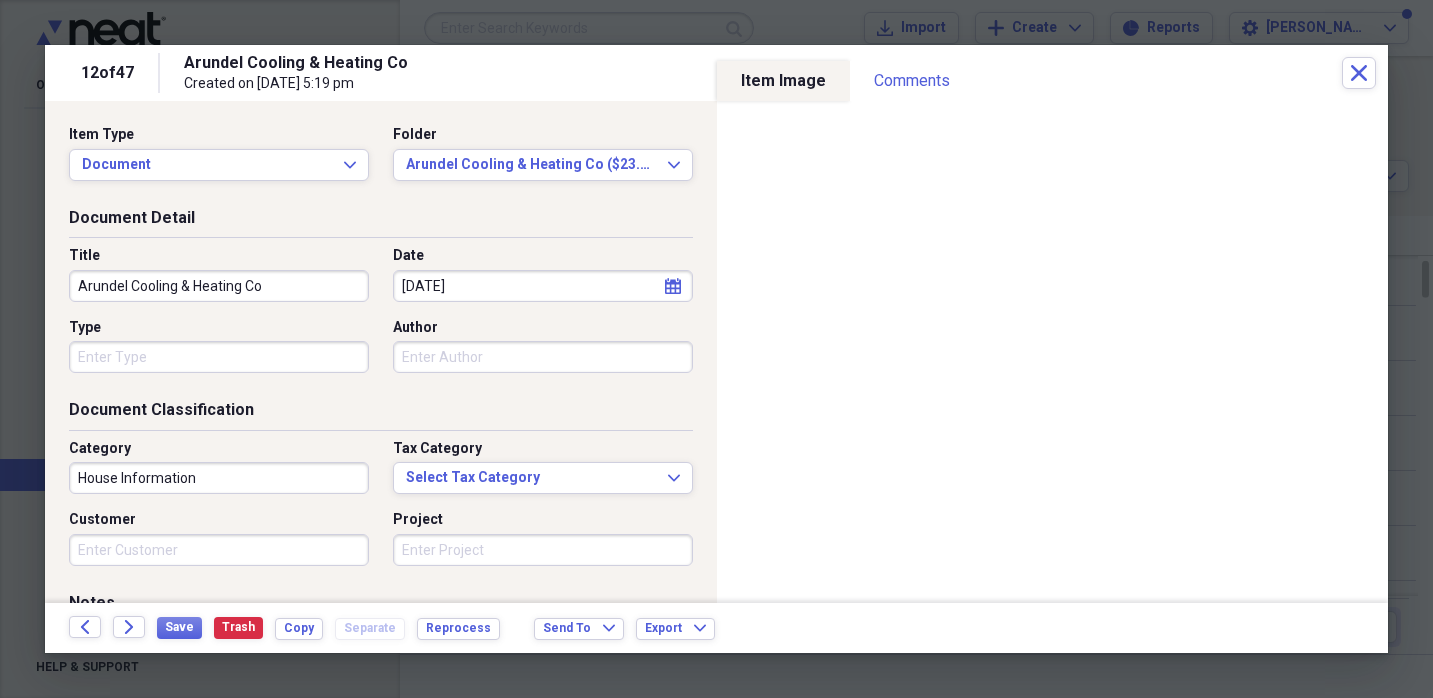 scroll, scrollTop: 1, scrollLeft: 0, axis: vertical 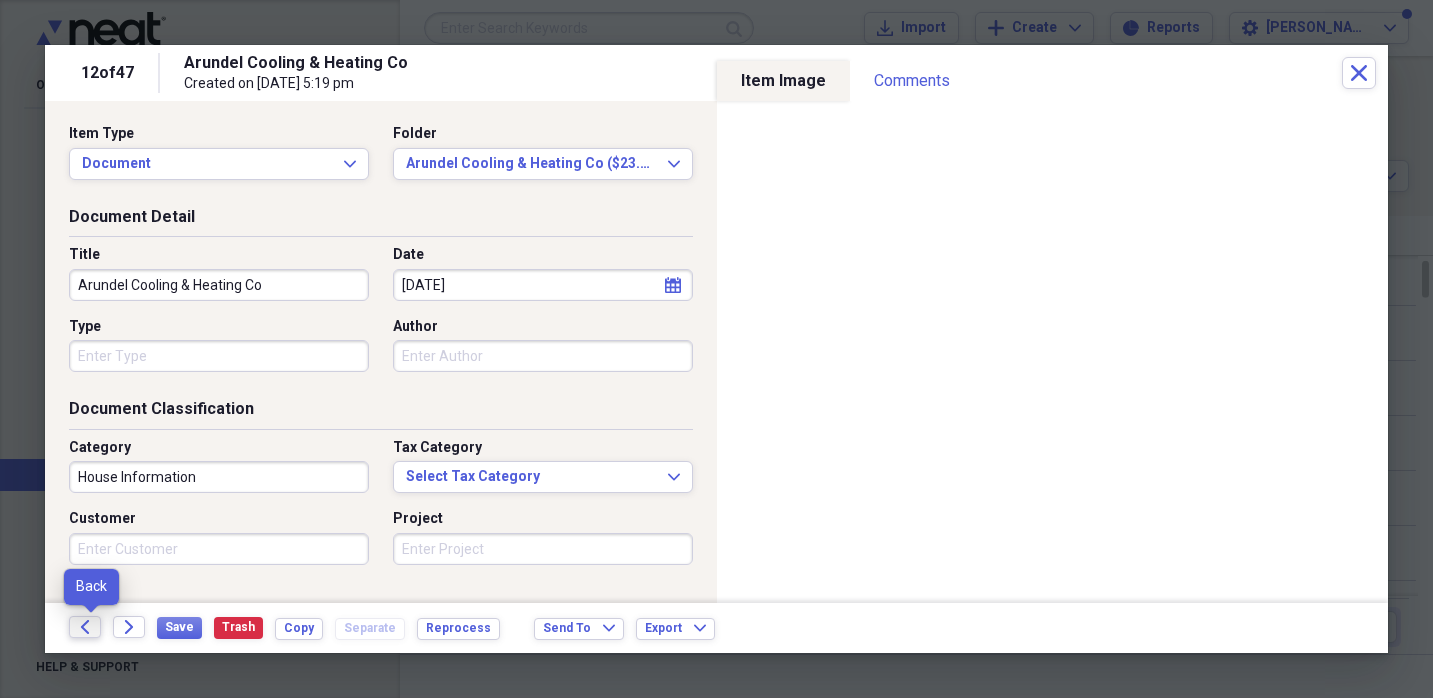 click 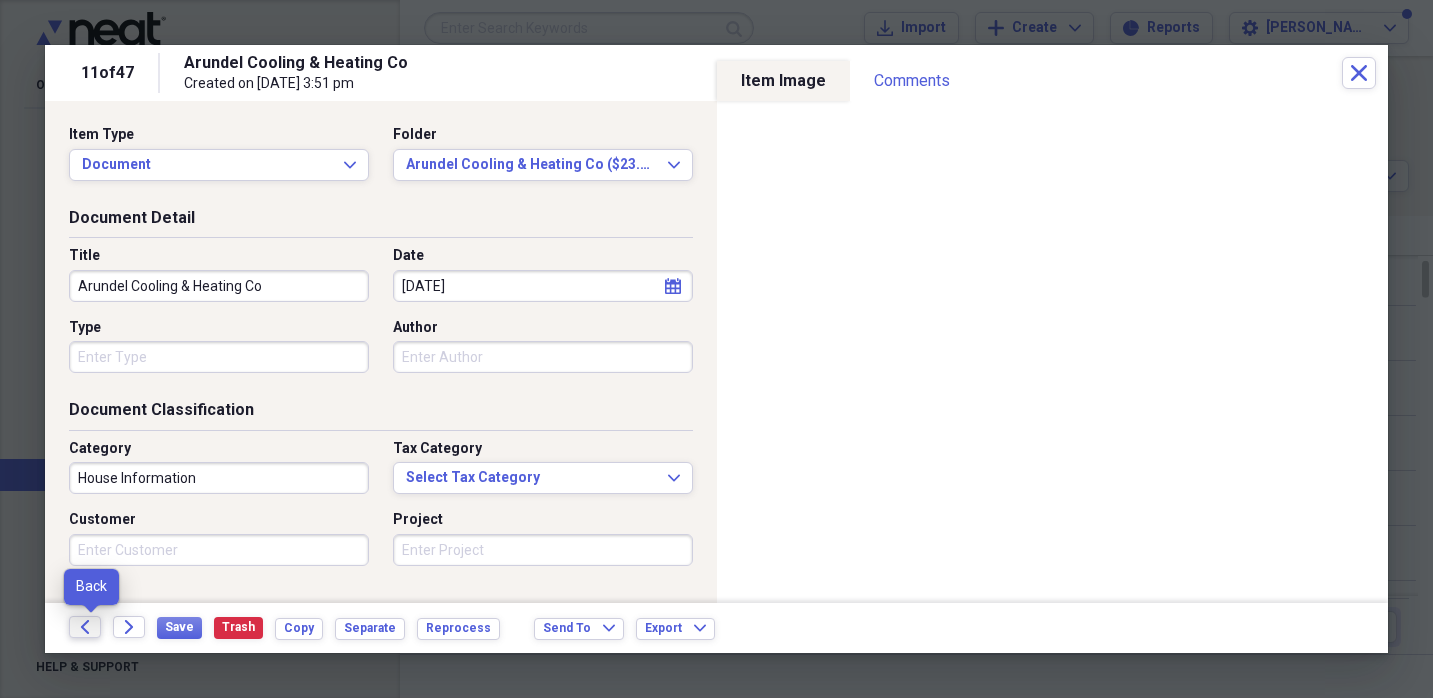 click 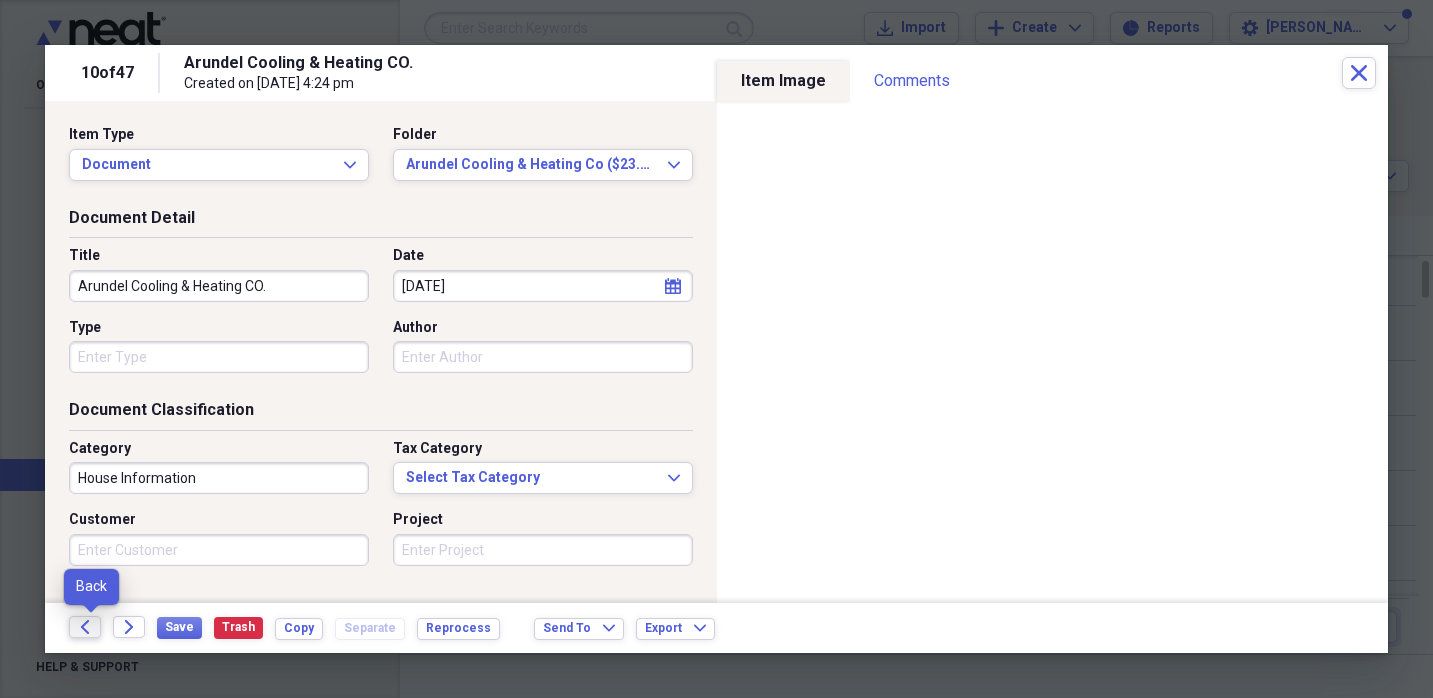 click 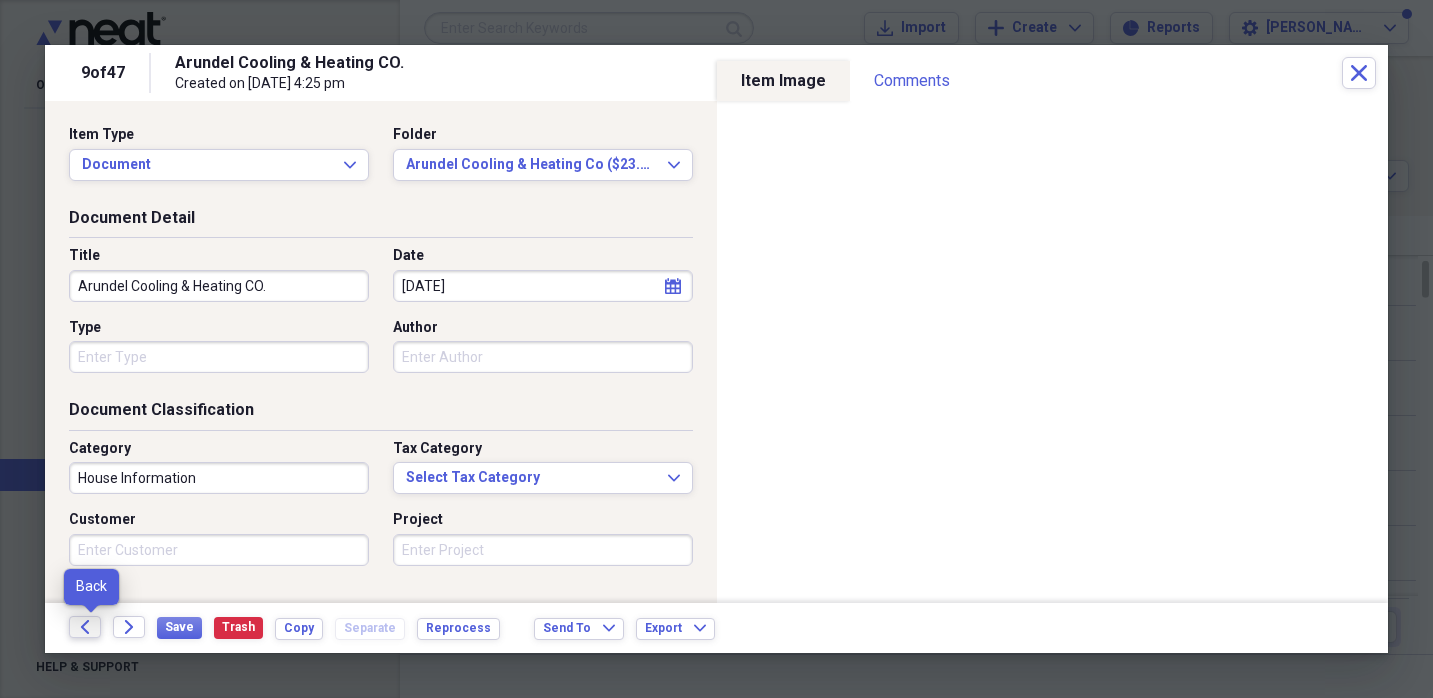 click 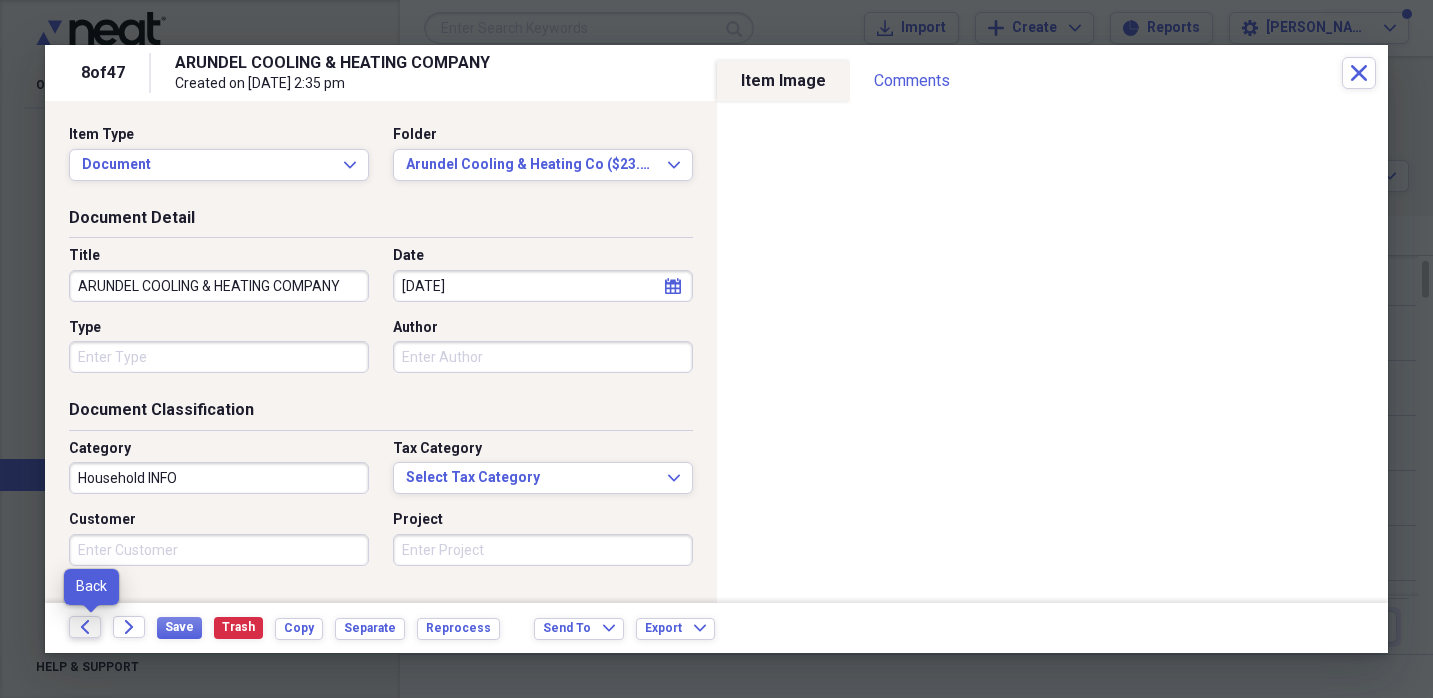 click 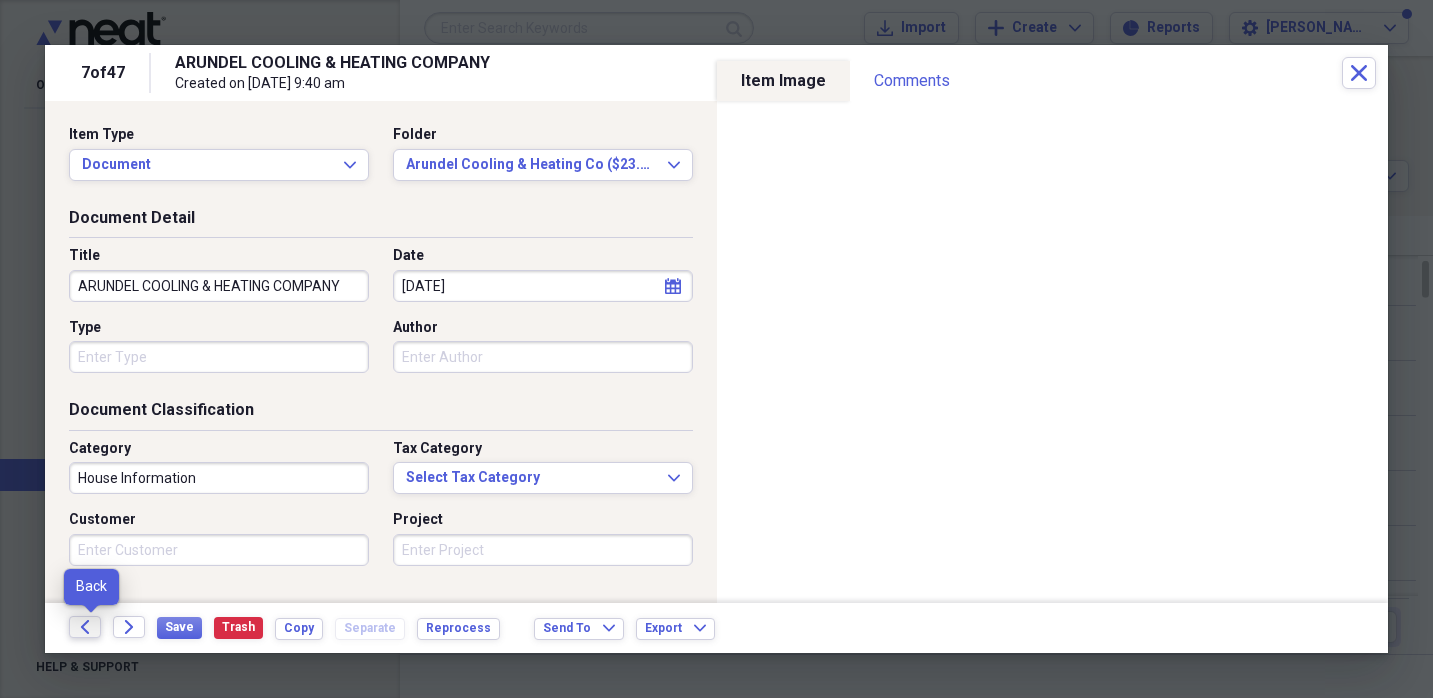 click 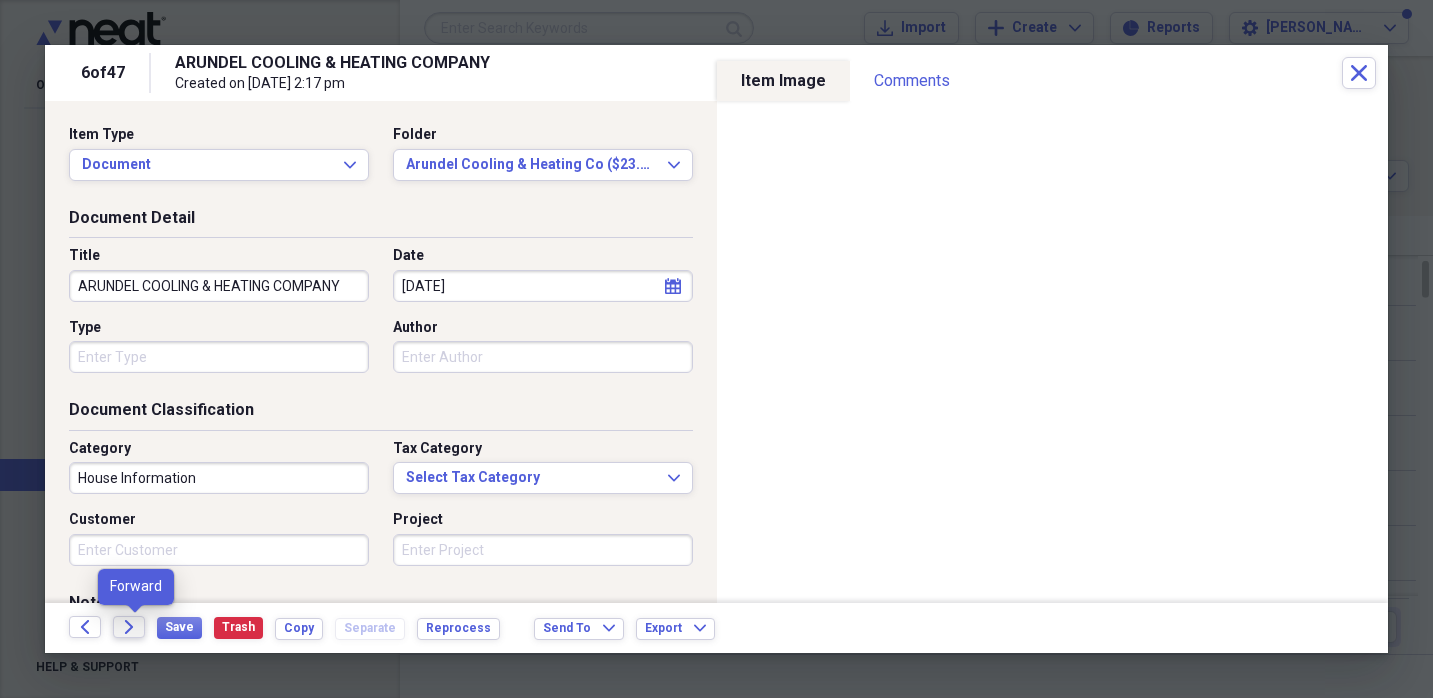 click on "Forward" 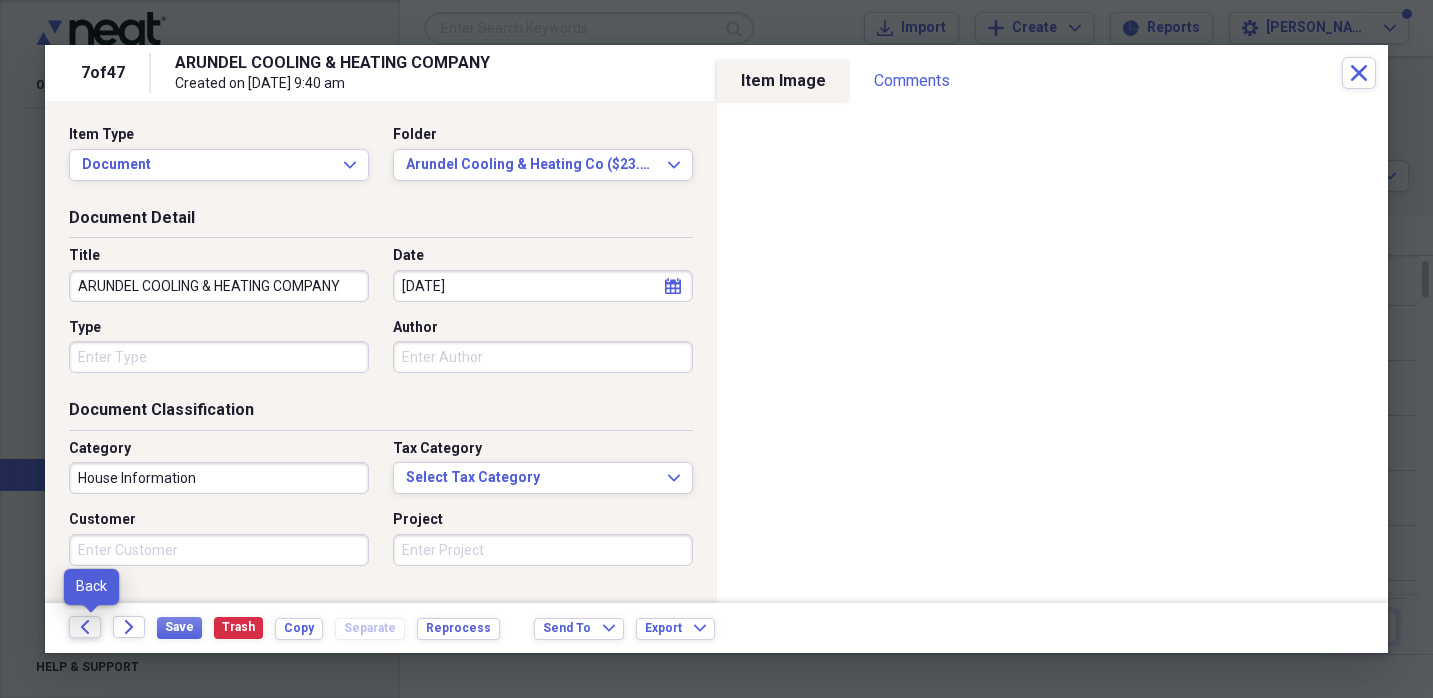 click on "Back" 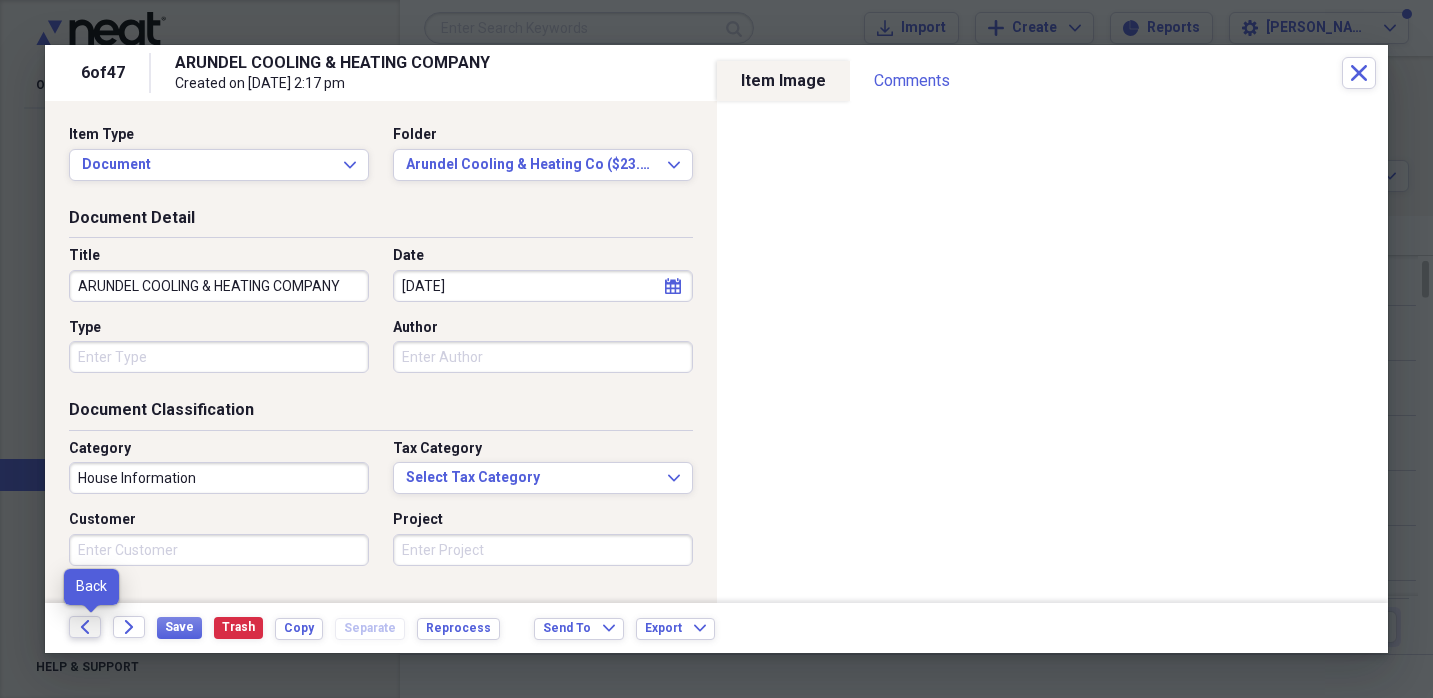 click on "Back" 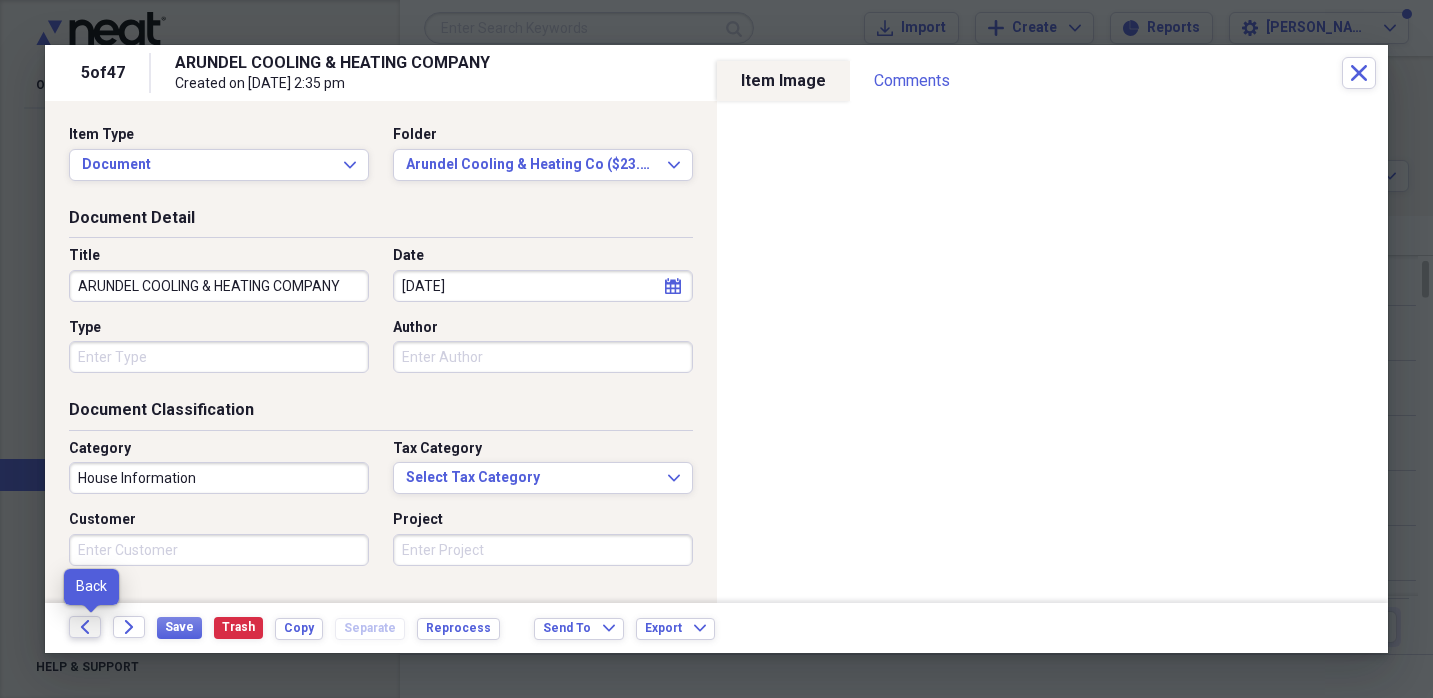 click on "Back" 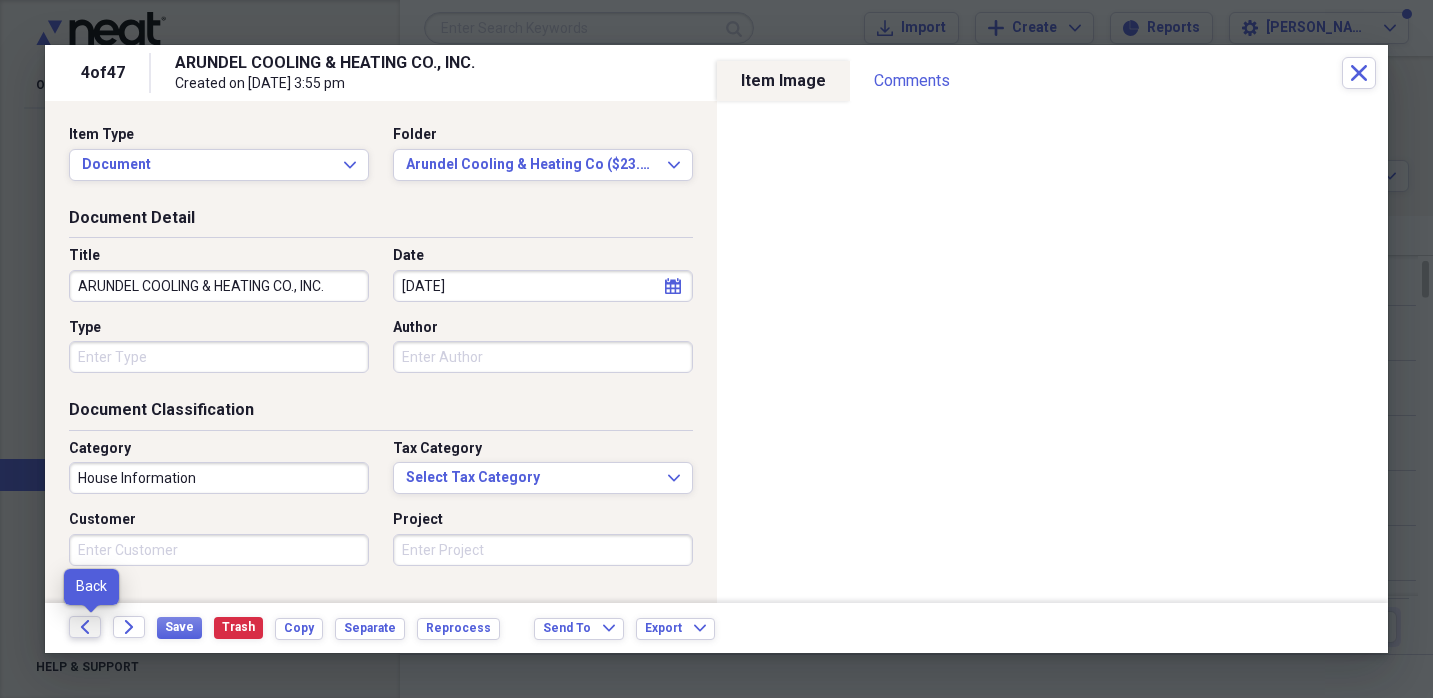 click on "Back" 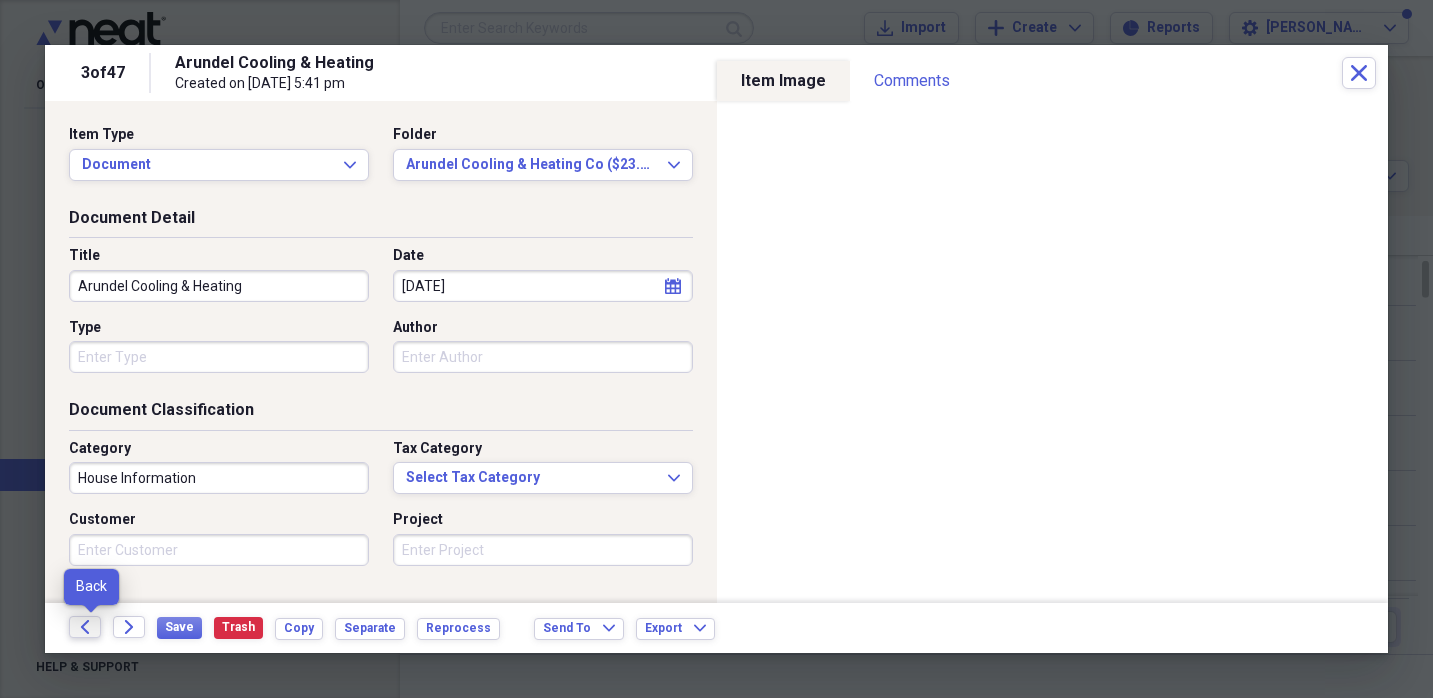 click on "Back" 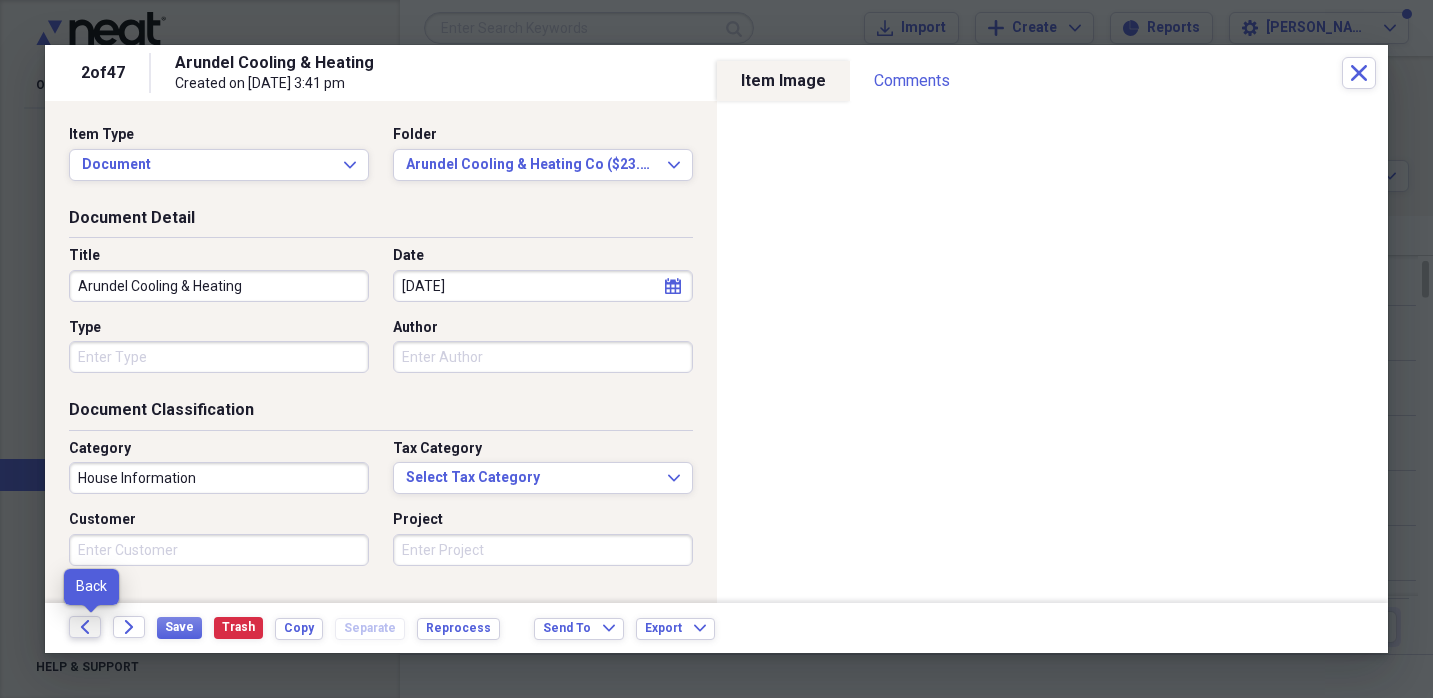 click on "Back" 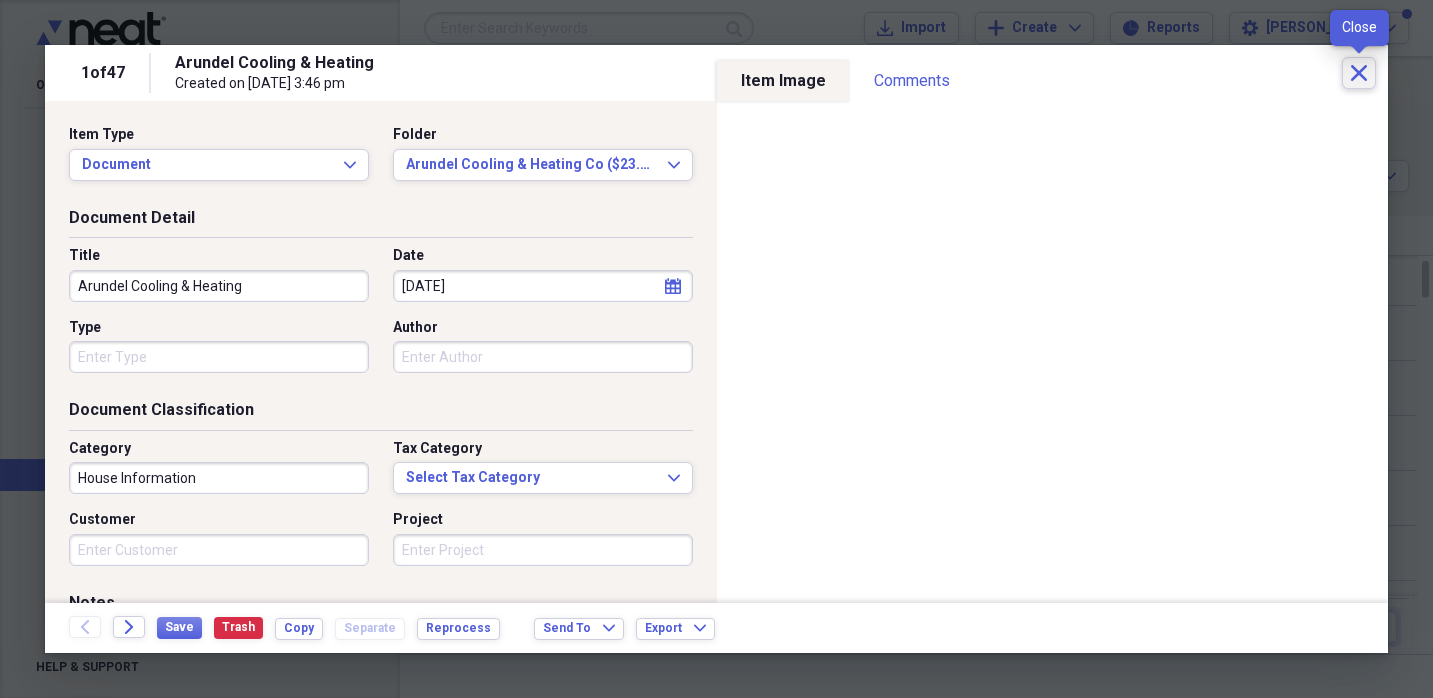 click on "Close" 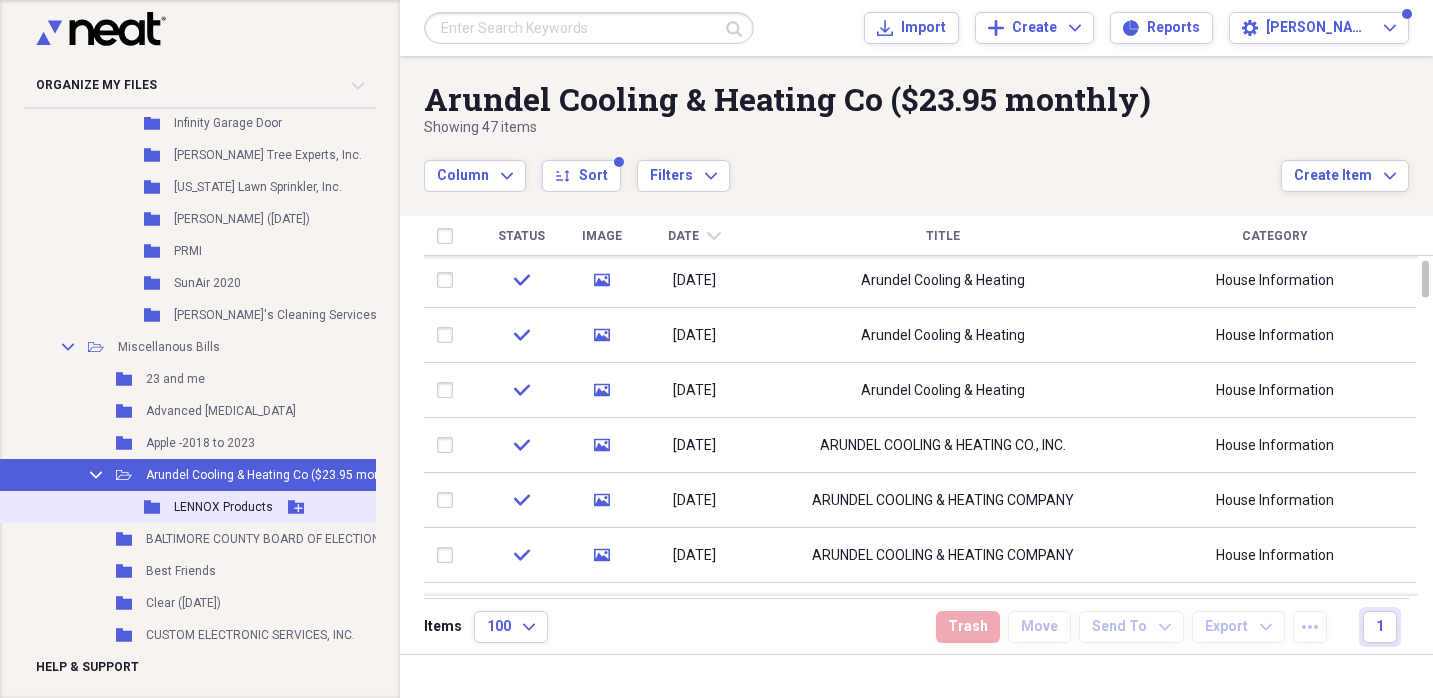 click on "LENNOX Products" at bounding box center [223, 507] 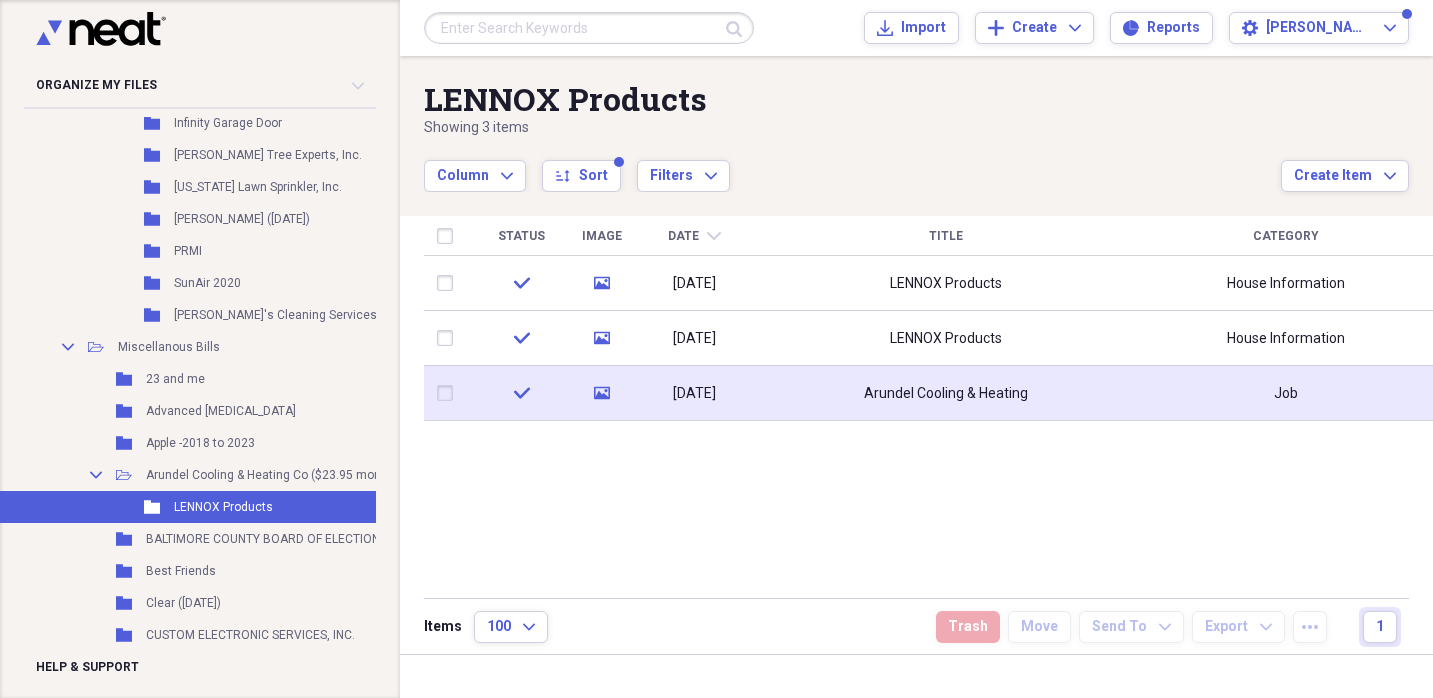click on "Arundel Cooling & Heating" at bounding box center (946, 393) 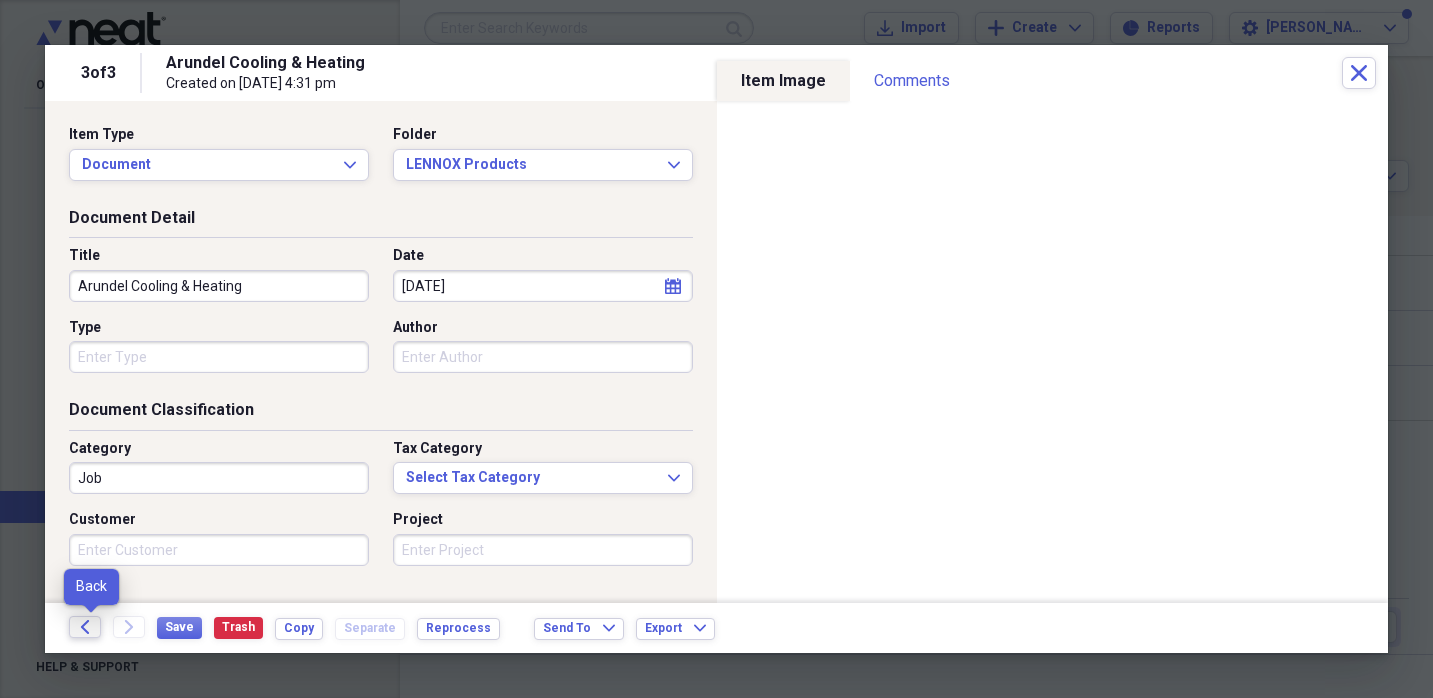 click 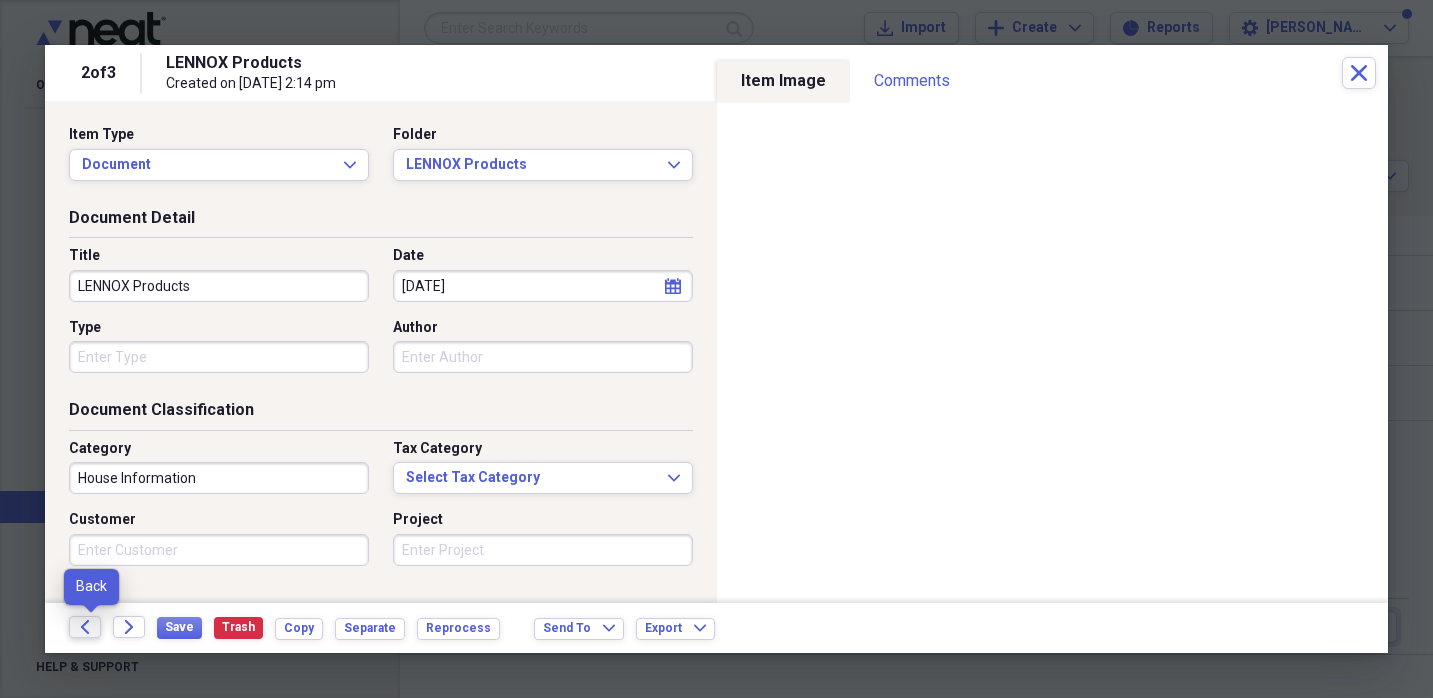 click on "Back" 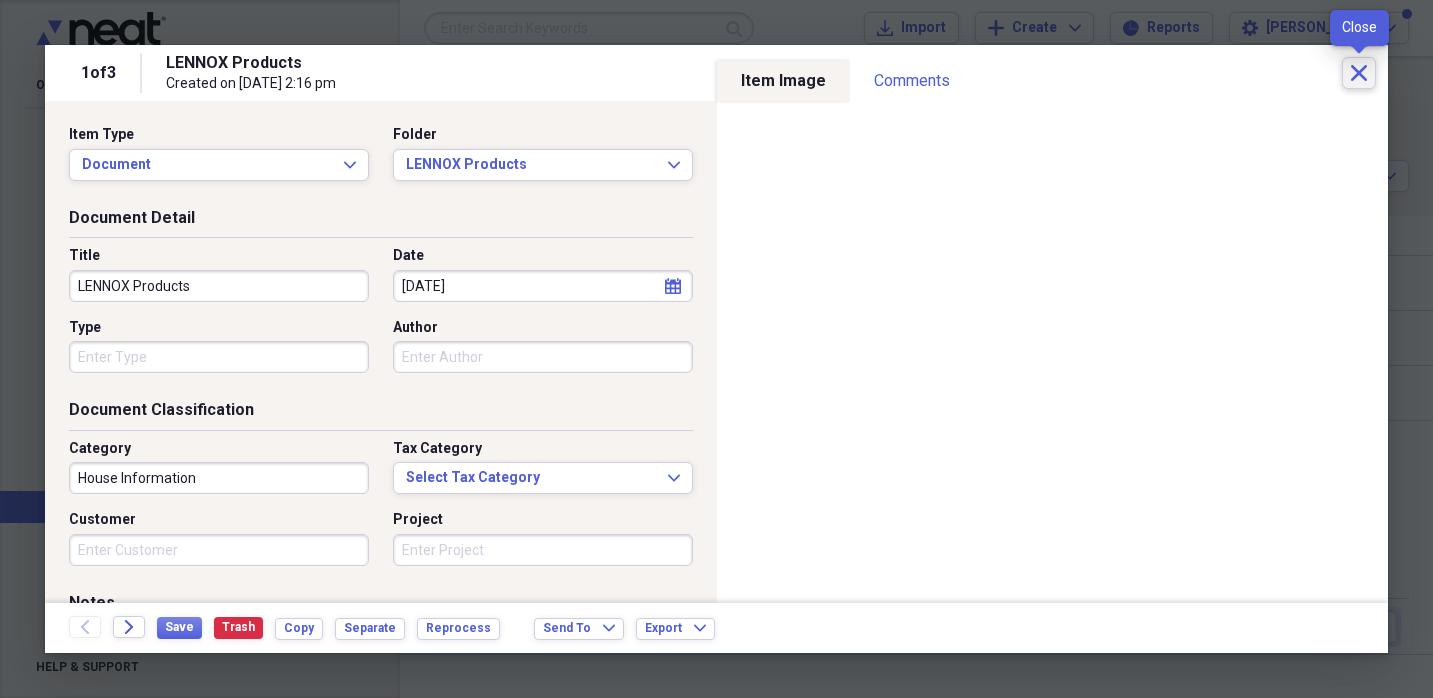 click on "Close" 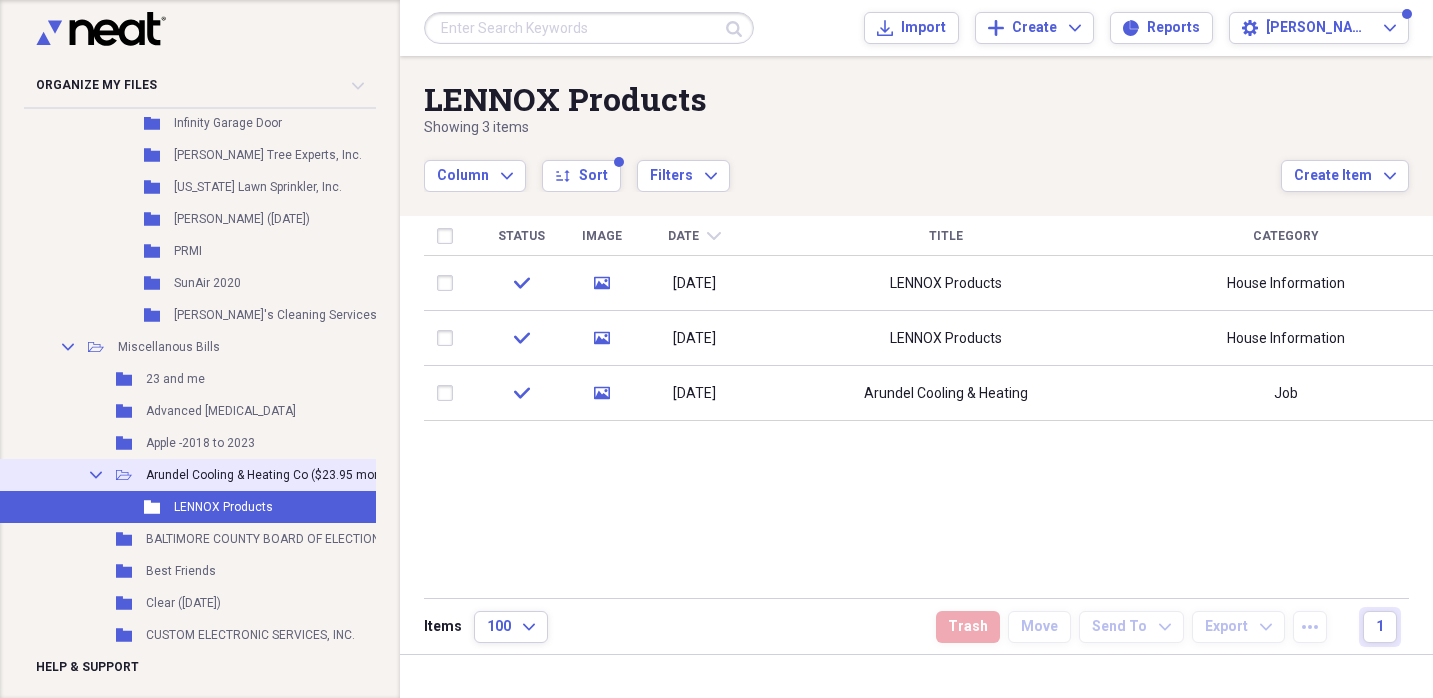 click on "Arundel Cooling & Heating Co ($23.95 monthly)" at bounding box center [275, 475] 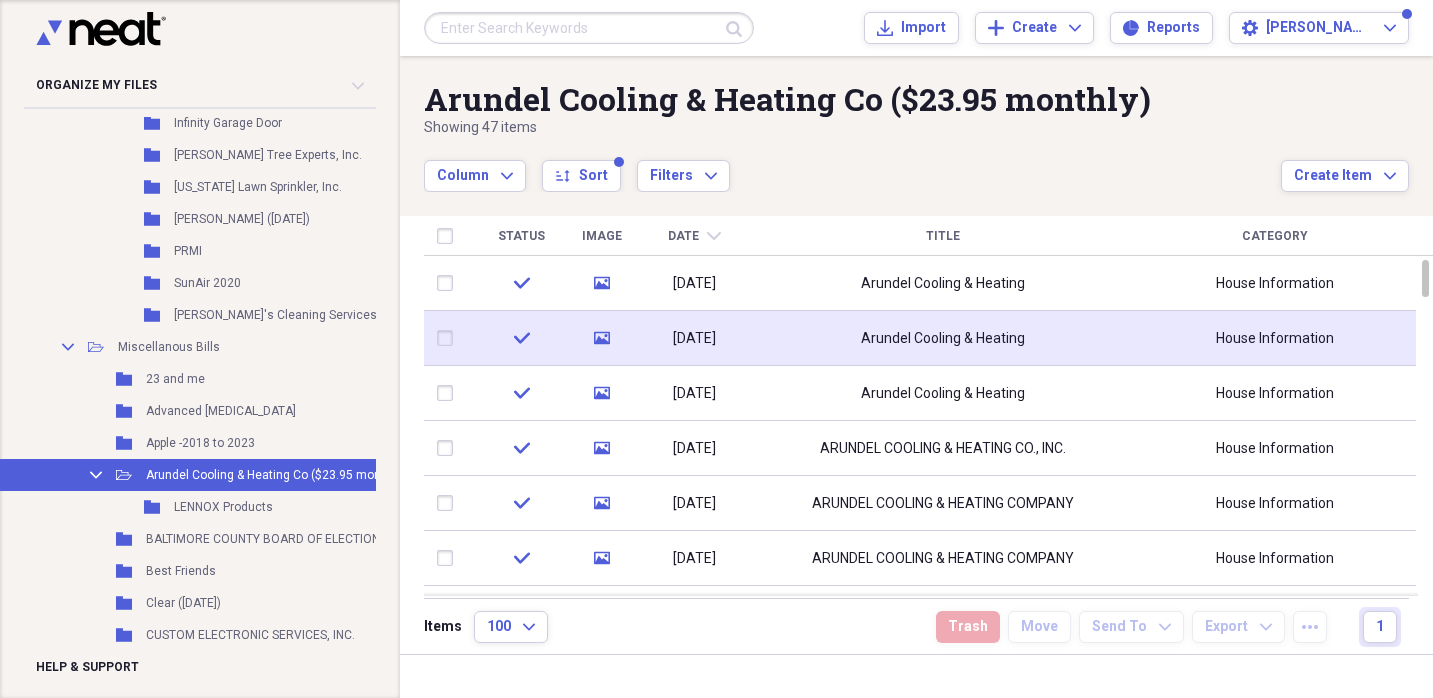 click on "Arundel Cooling & Heating" at bounding box center [943, 339] 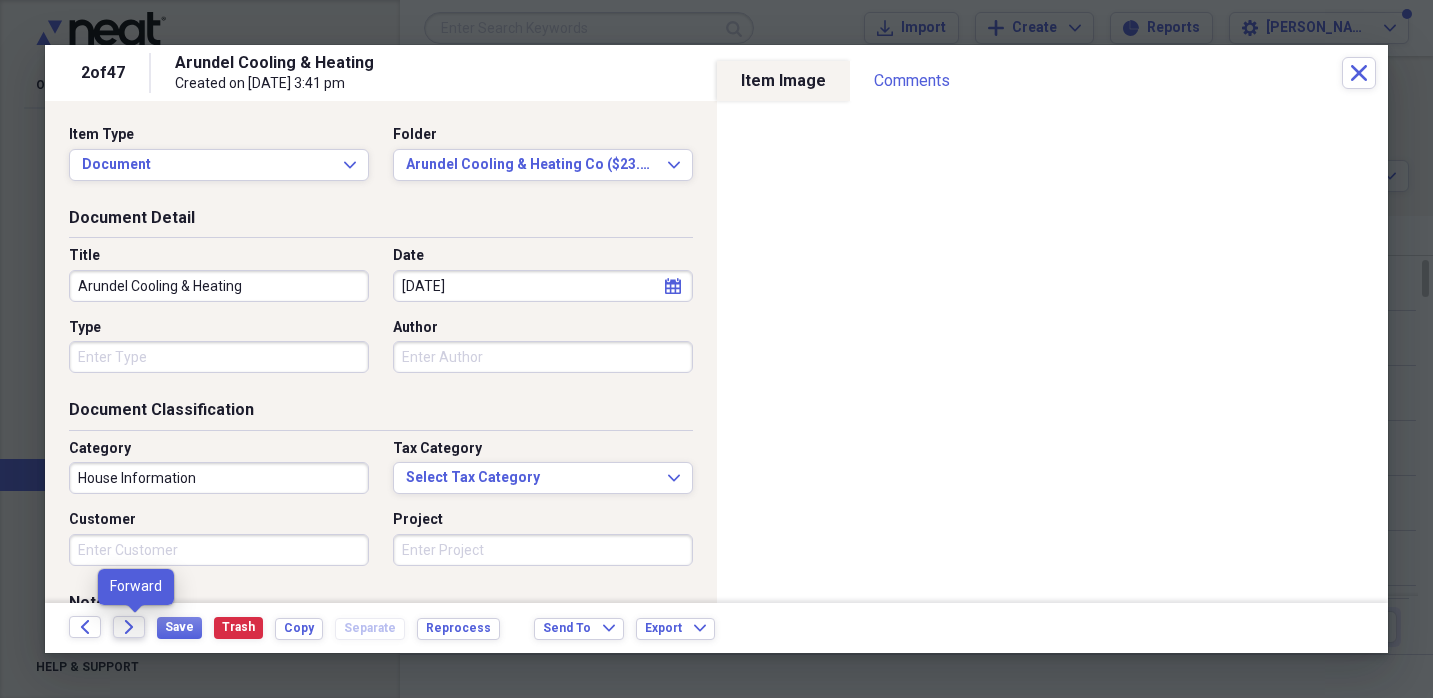 click on "Forward" 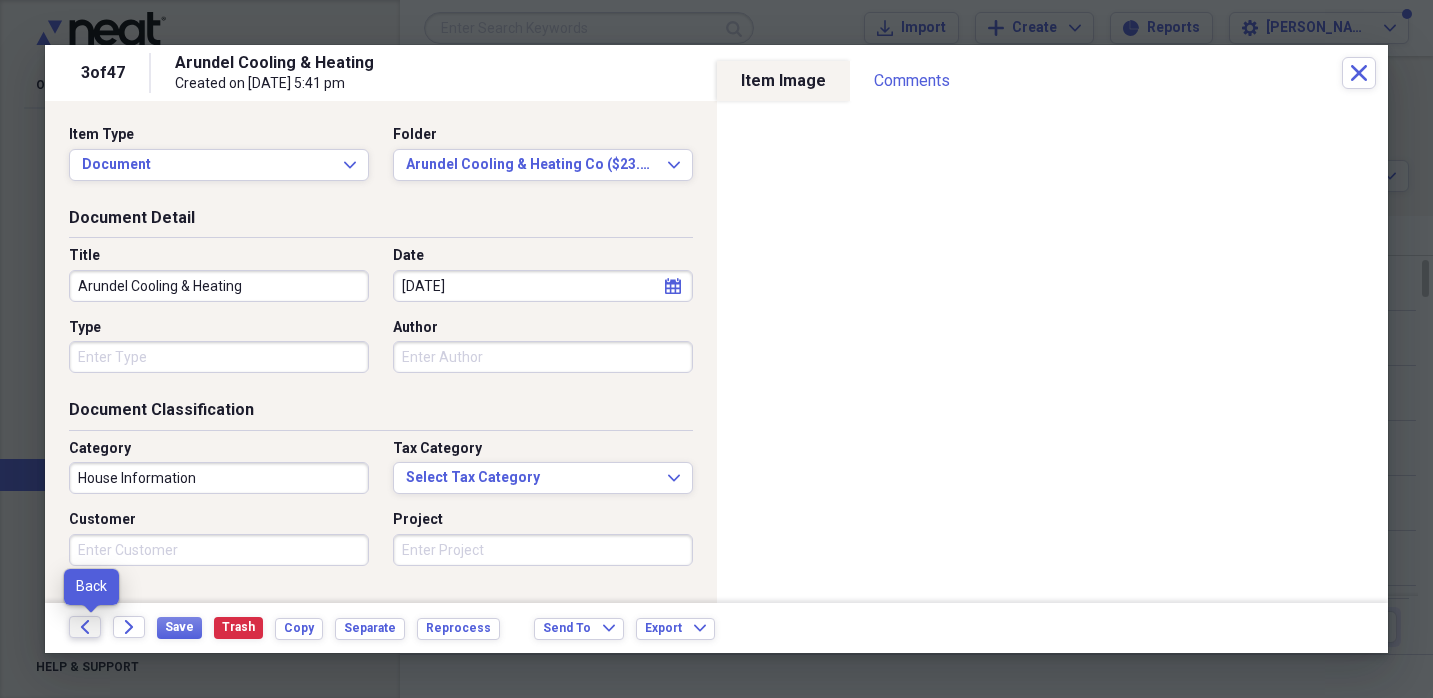 click on "Back" at bounding box center (85, 627) 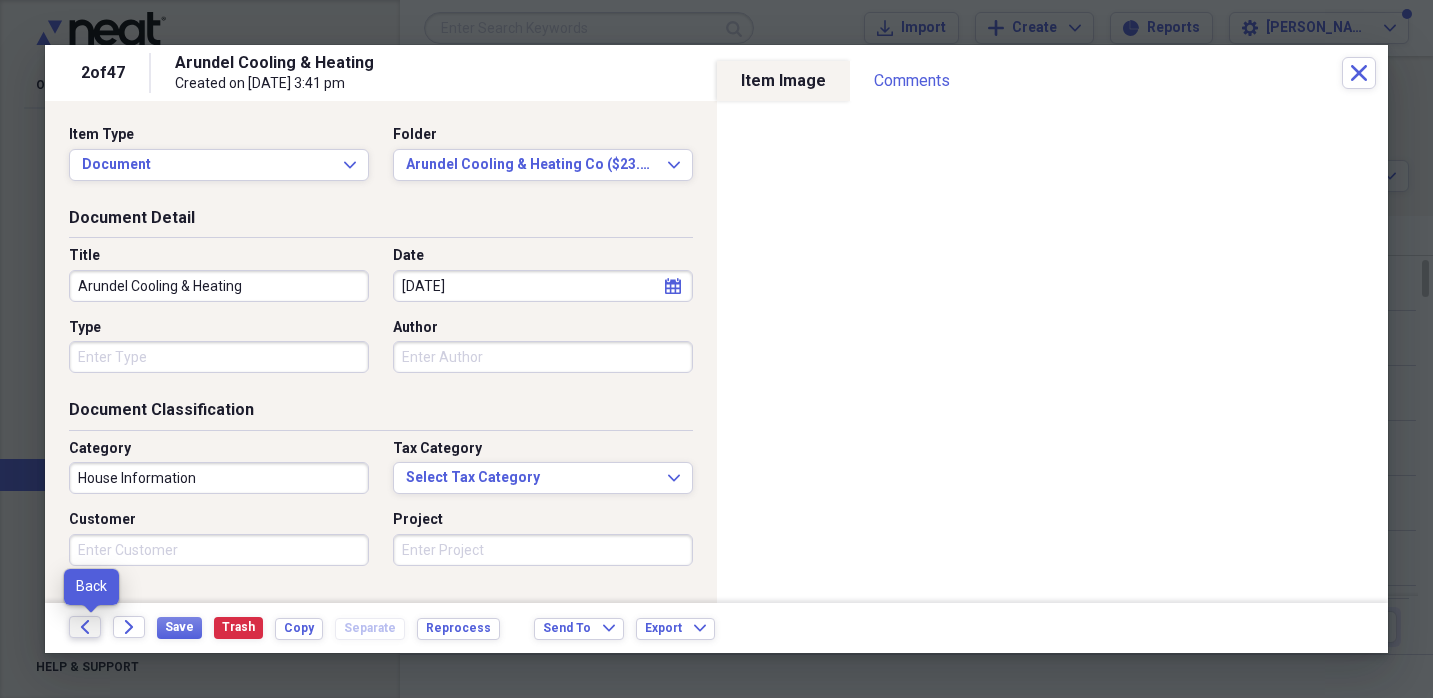 click on "Back" at bounding box center [85, 627] 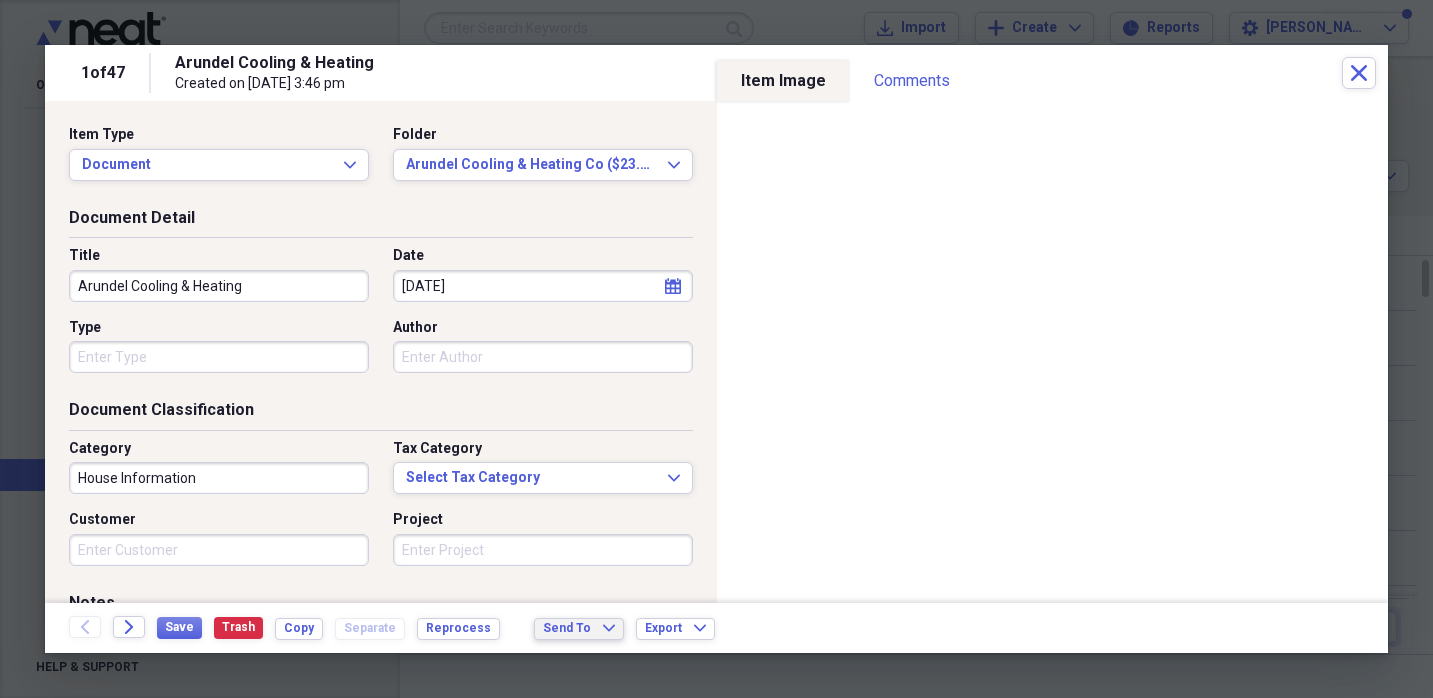click on "Expand" 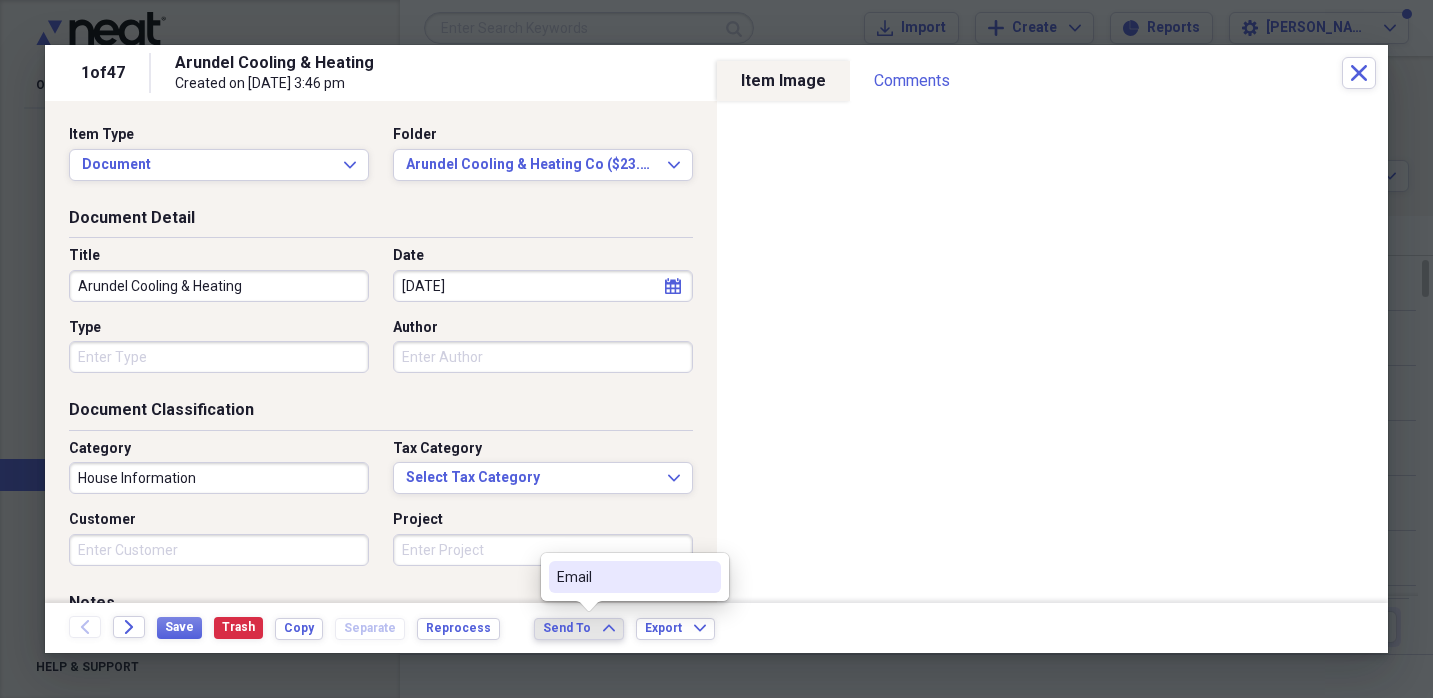 click on "Email" at bounding box center (623, 577) 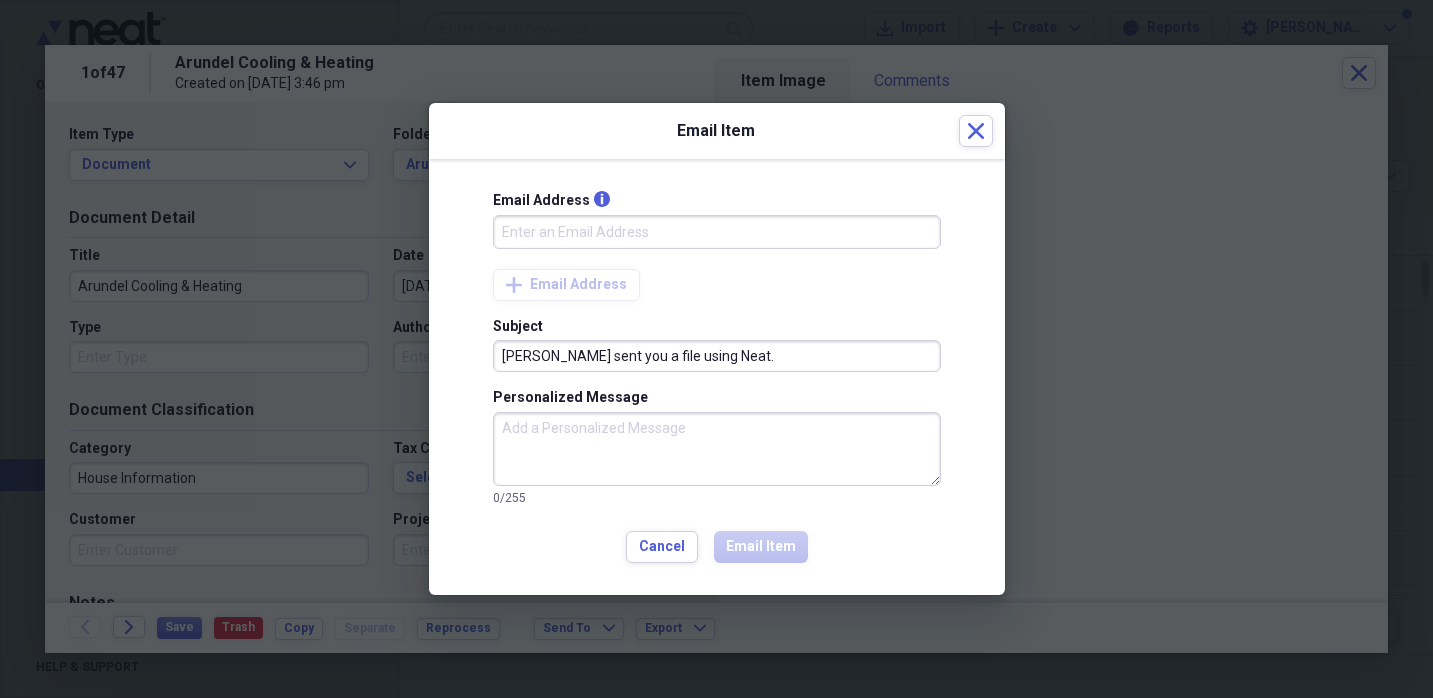 click on "Email Address info" at bounding box center (717, 232) 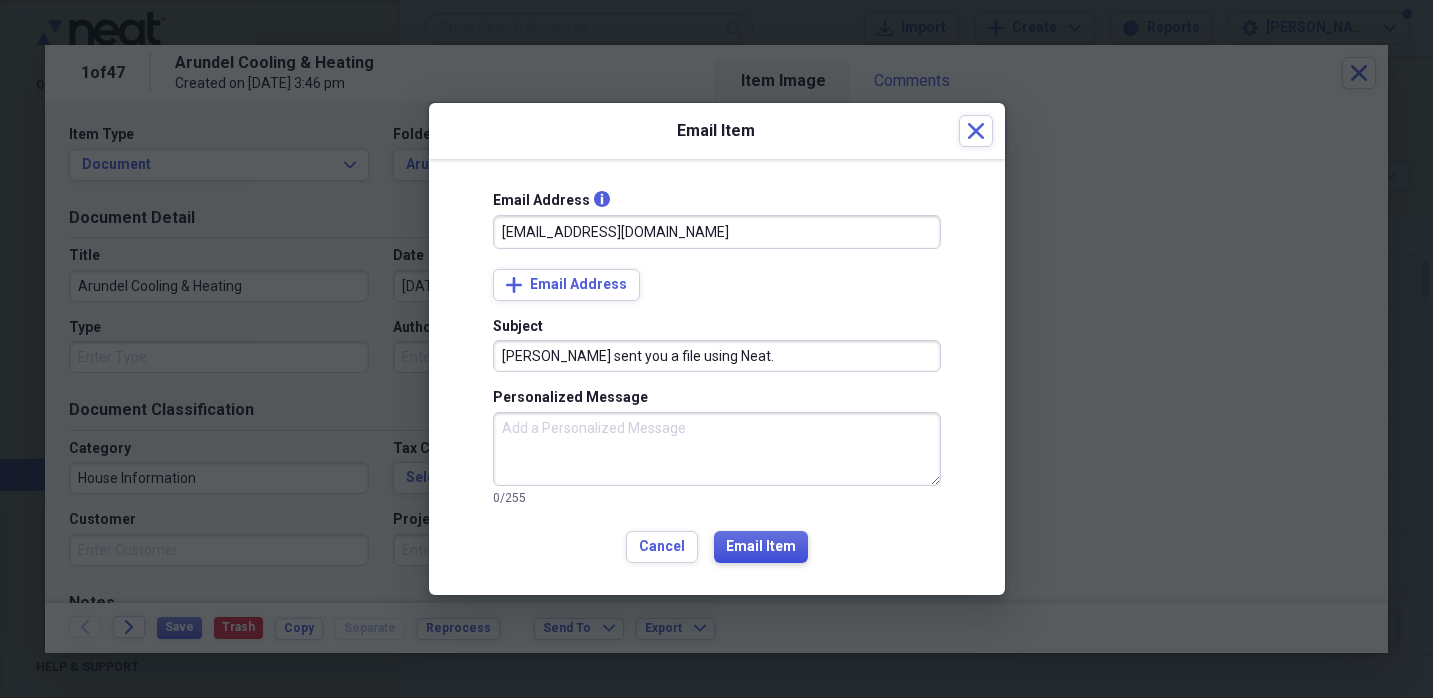 click on "Email Item" at bounding box center (761, 547) 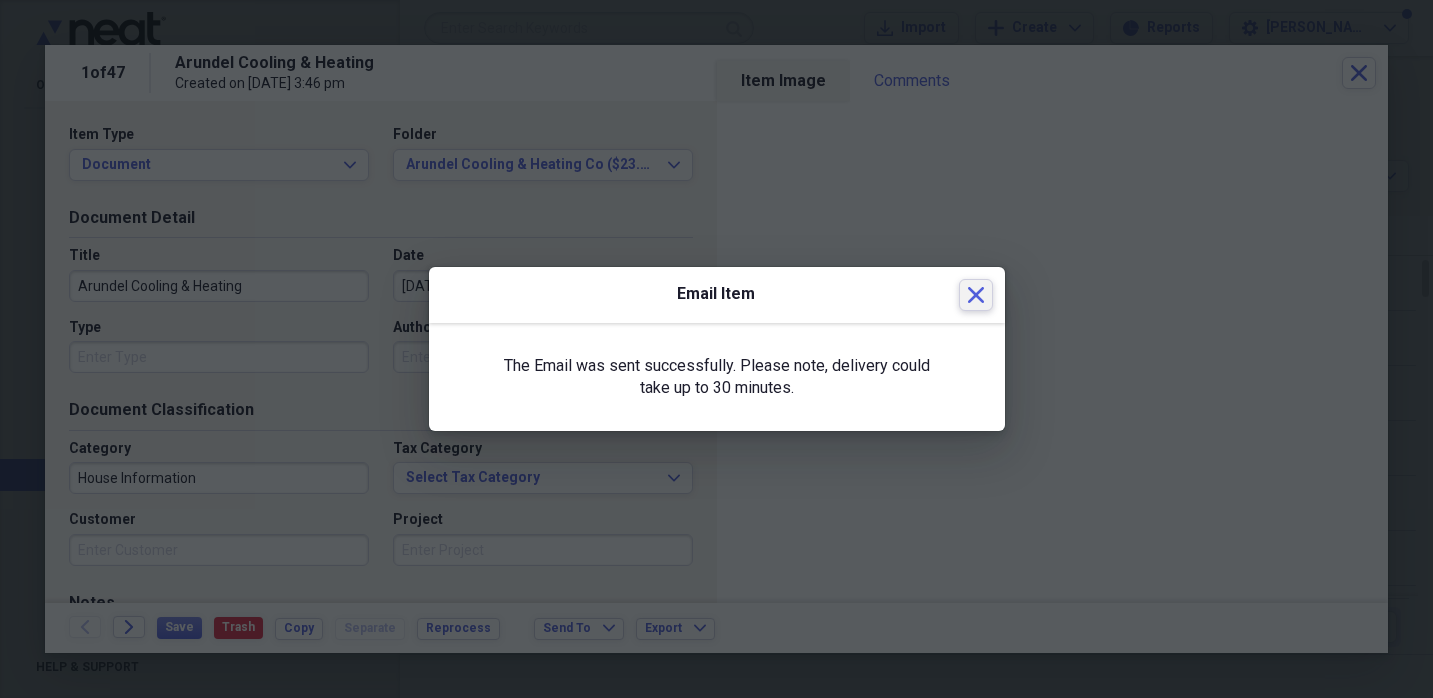 click on "Close" 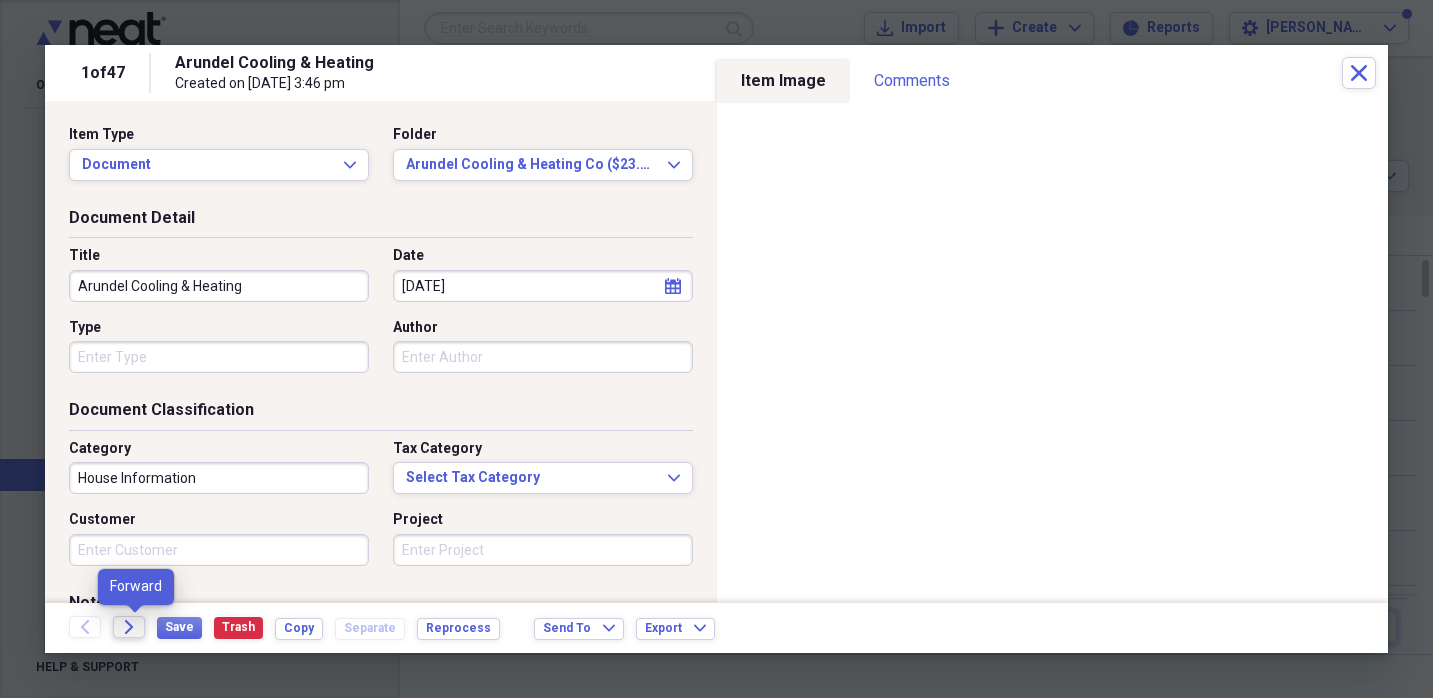 click on "Forward" 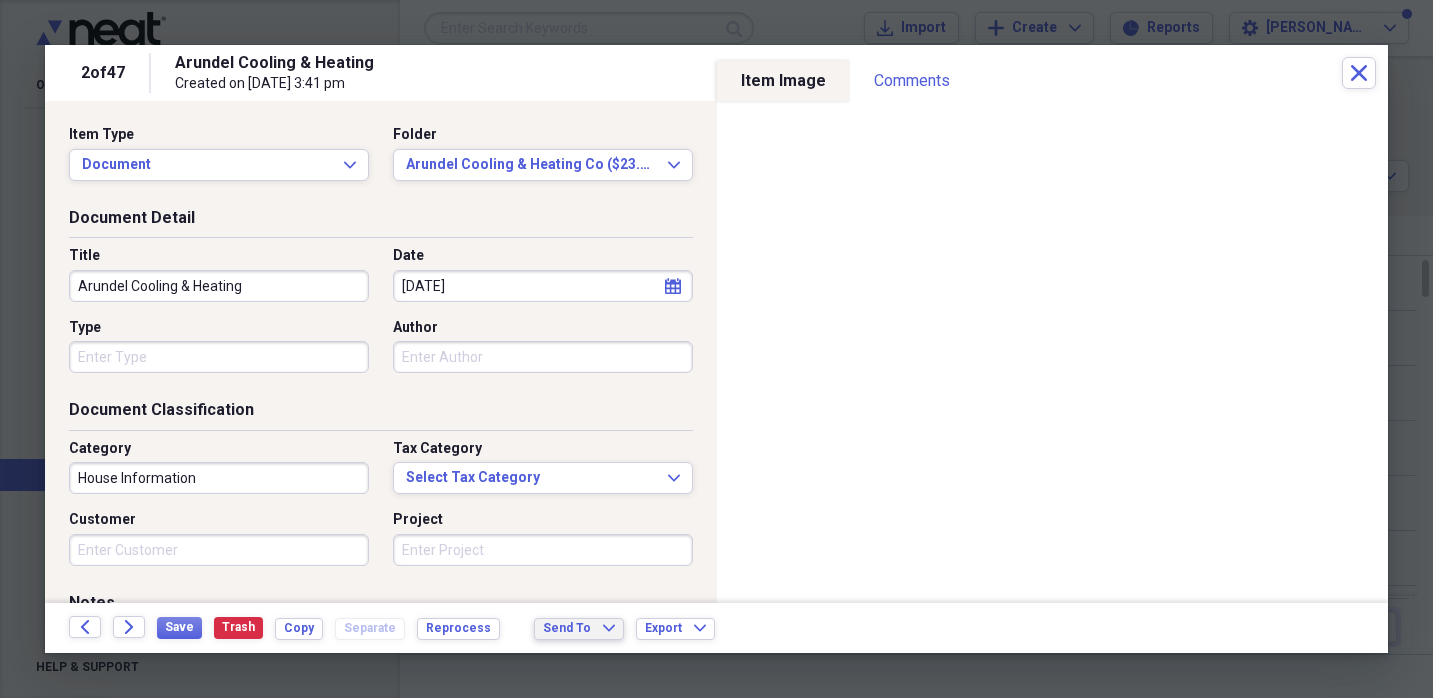 click on "Send To" at bounding box center [567, 628] 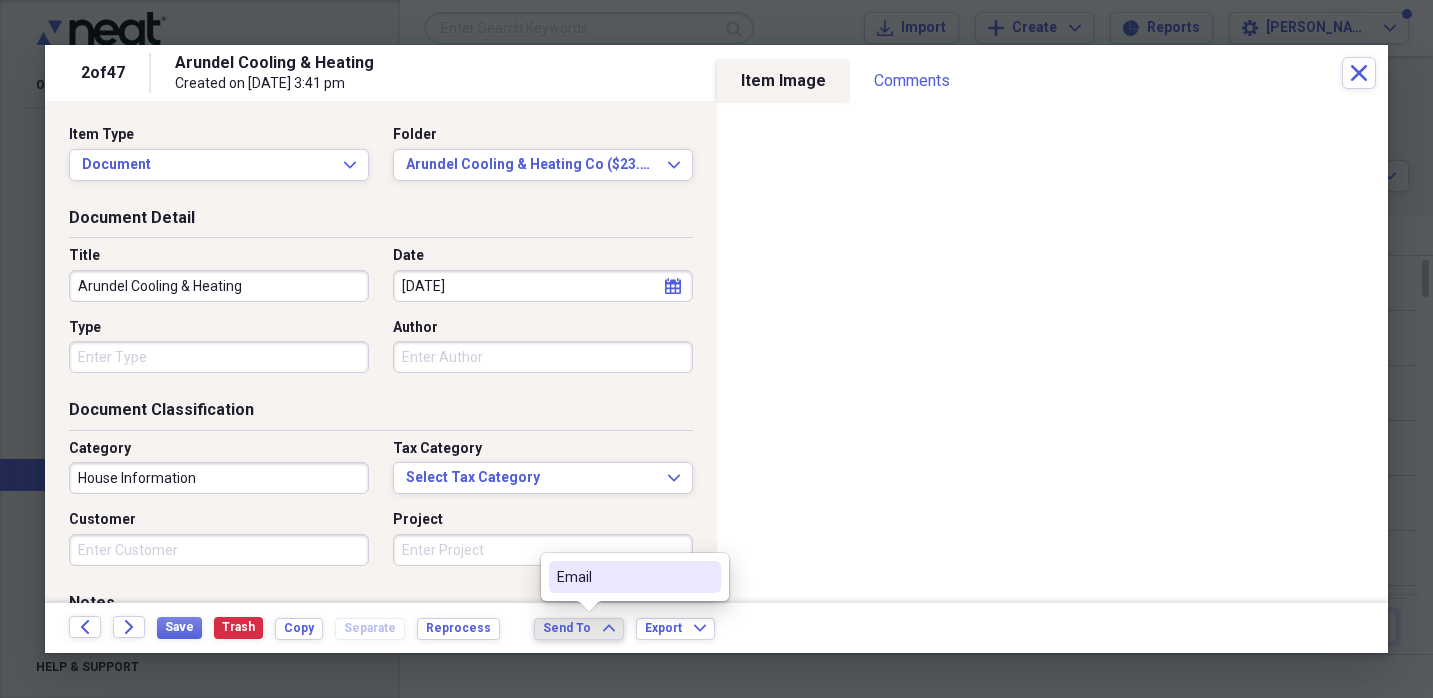 click on "Email" at bounding box center [623, 577] 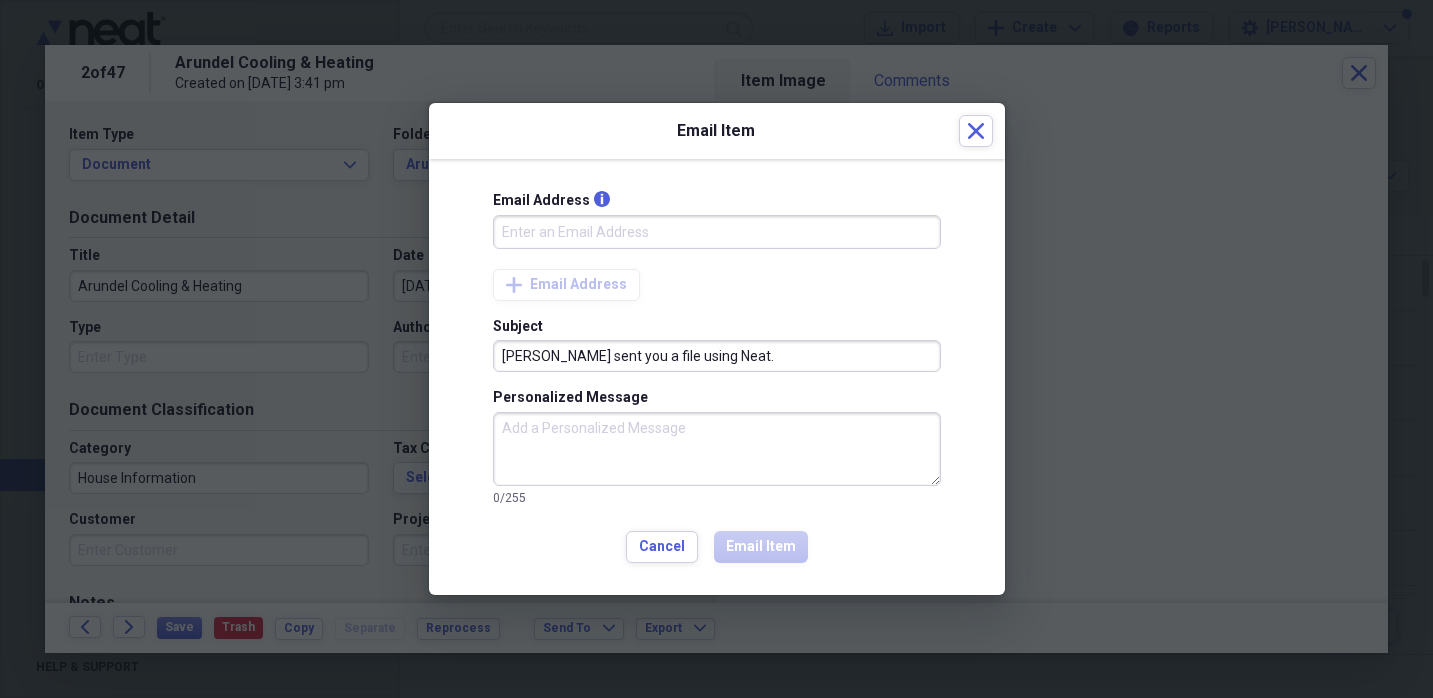 click on "Email Address info" at bounding box center (717, 232) 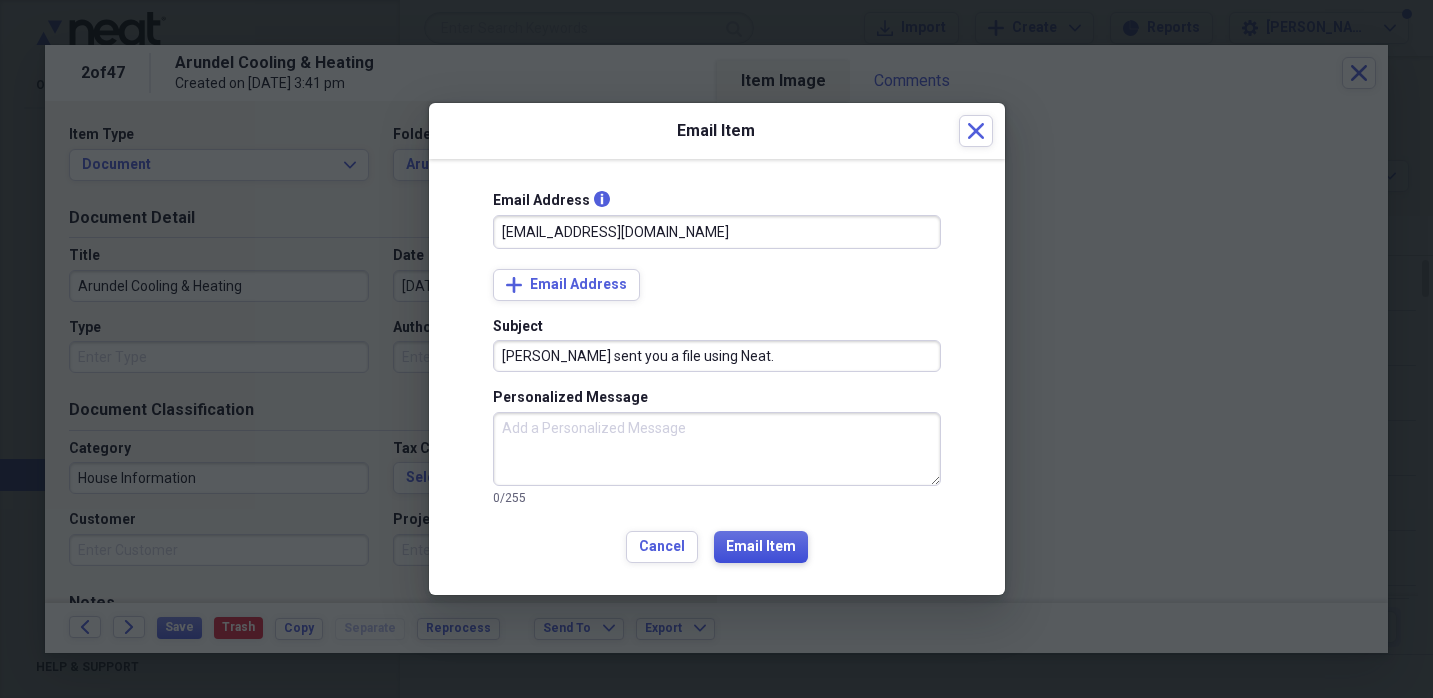 click on "Email Item" at bounding box center [761, 547] 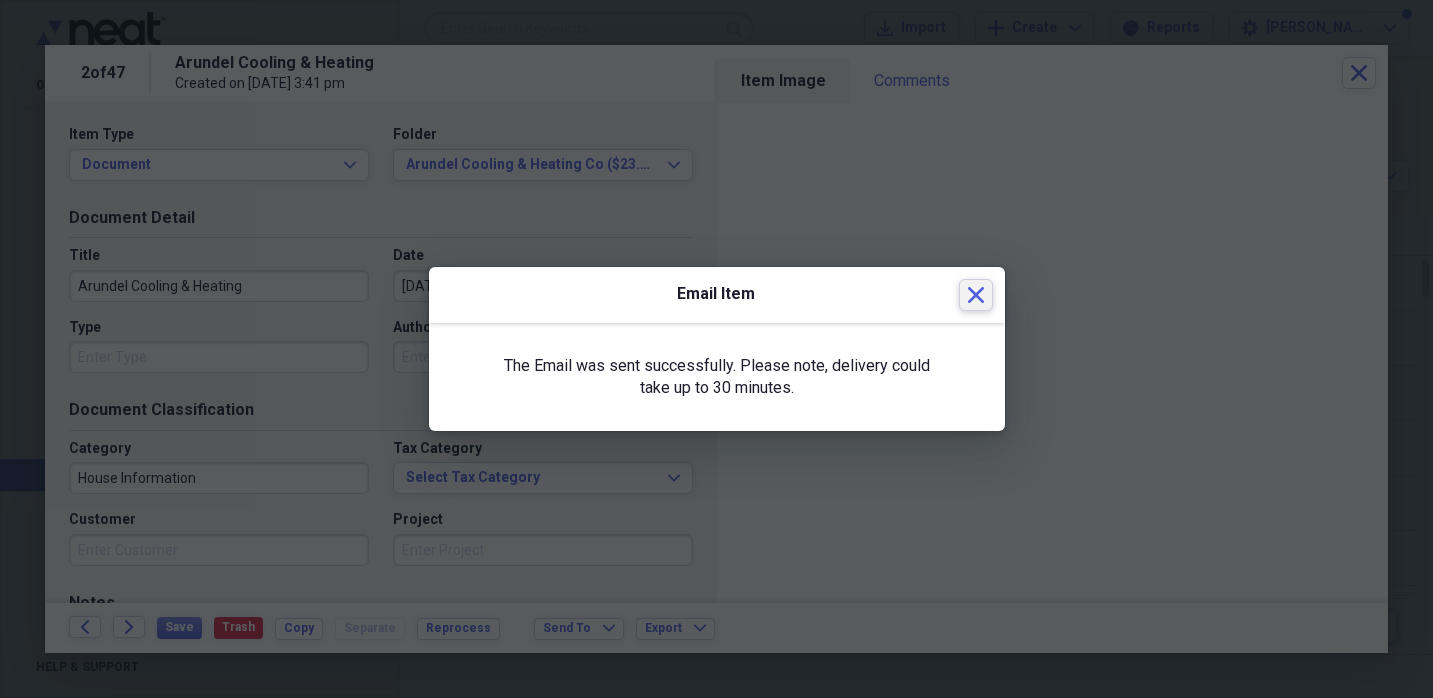 click 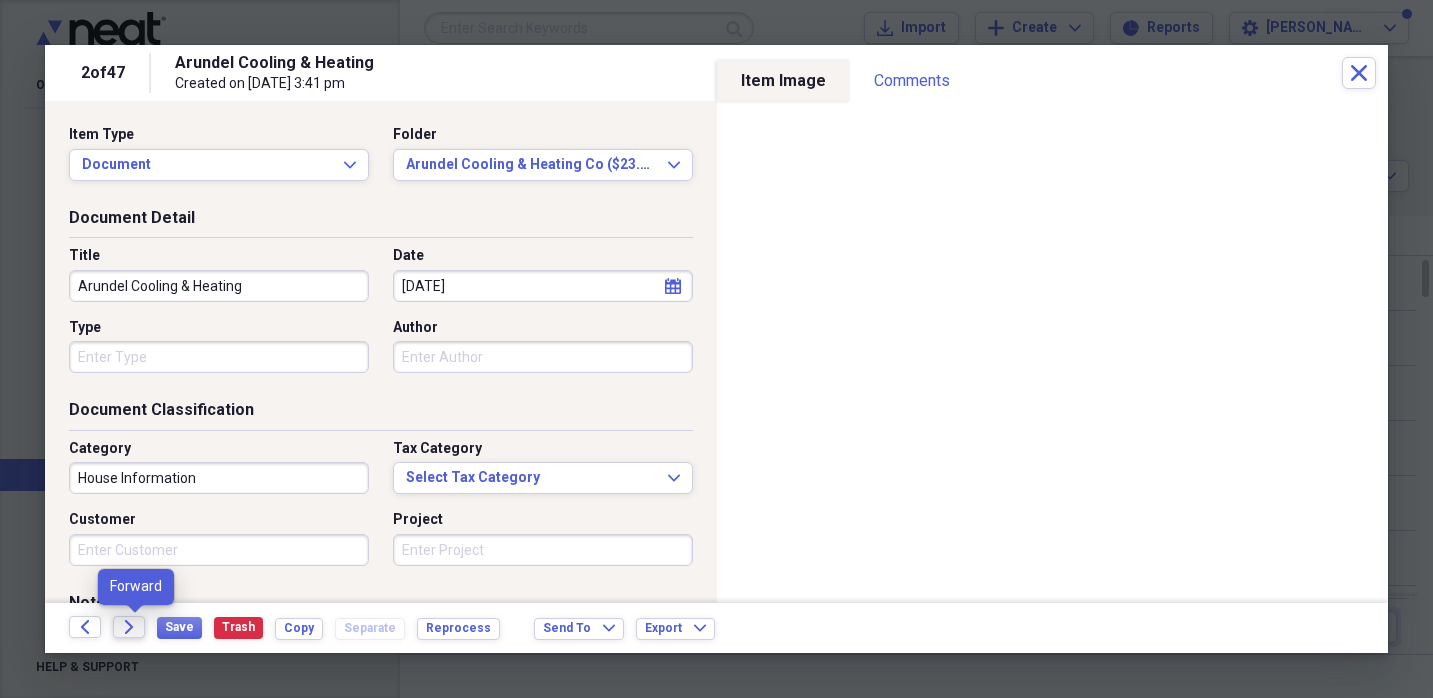click on "Forward" 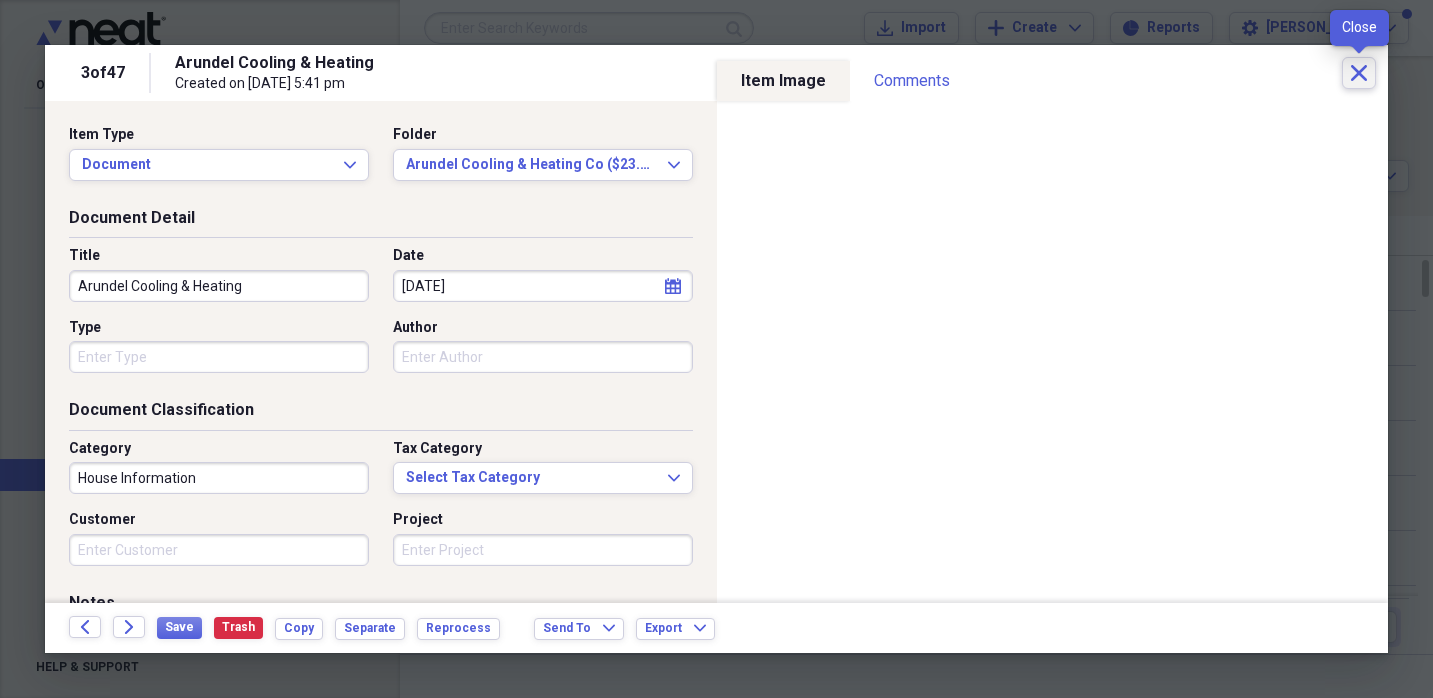 click 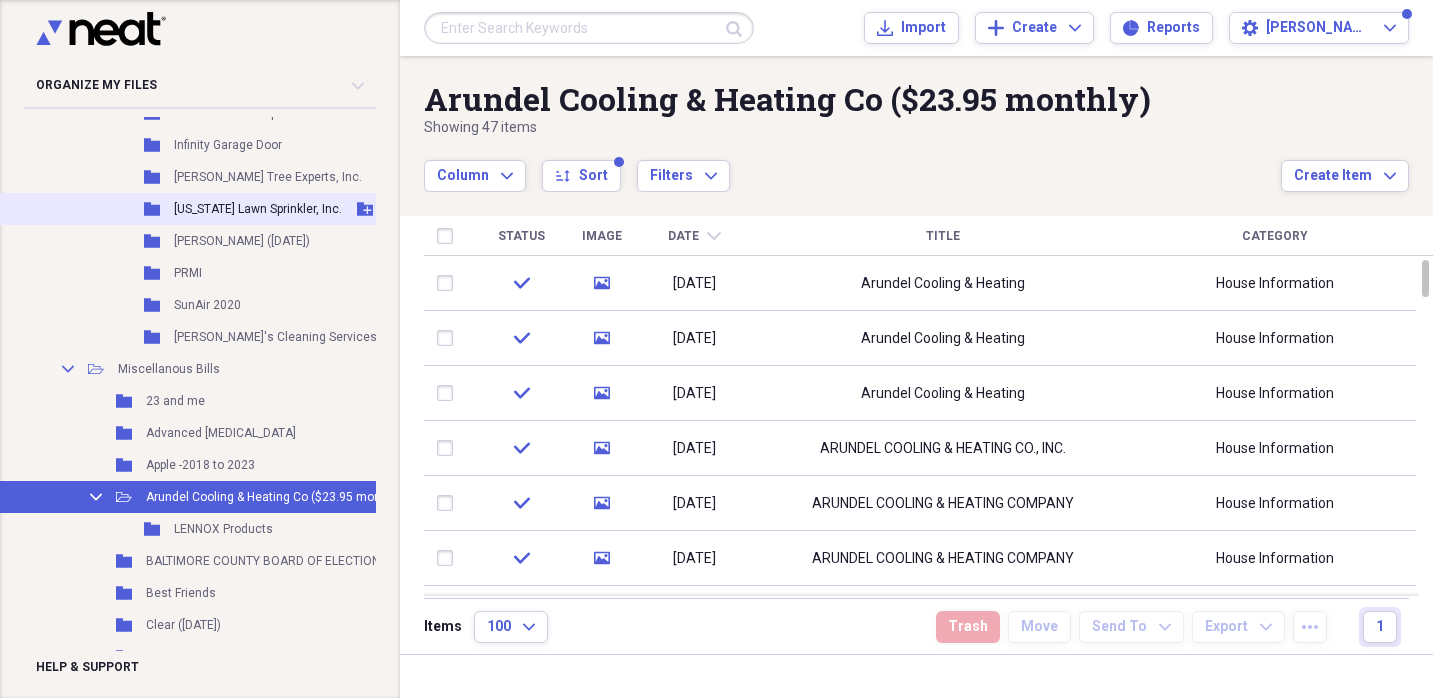 click on "Folder Atlantic Maintenace Group Add Folder Folder Baltimore Country Alarm Add Folder Folder Cenlar (Central Loan Administration) Add Folder Folder CES Customer Electronic Services, INC. Add Folder Folder Condo Association Add Folder Folder Gwynns Fall Limited Partnership Add Folder Folder HOA - Service Request - 2025 Add Folder Folder Infinity Garage Door Add Folder Folder [PERSON_NAME] Tree Experts, Inc. Add Folder Folder [US_STATE] Lawn Sprinkler, Inc. Add Folder Folder [PERSON_NAME] ([DATE]) Add Folder Folder PRMI Add Folder Folder SunAir 2020 Add Folder Folder [PERSON_NAME]'s Cleaning Services, LLC Add Folder" at bounding box center (328, 129) 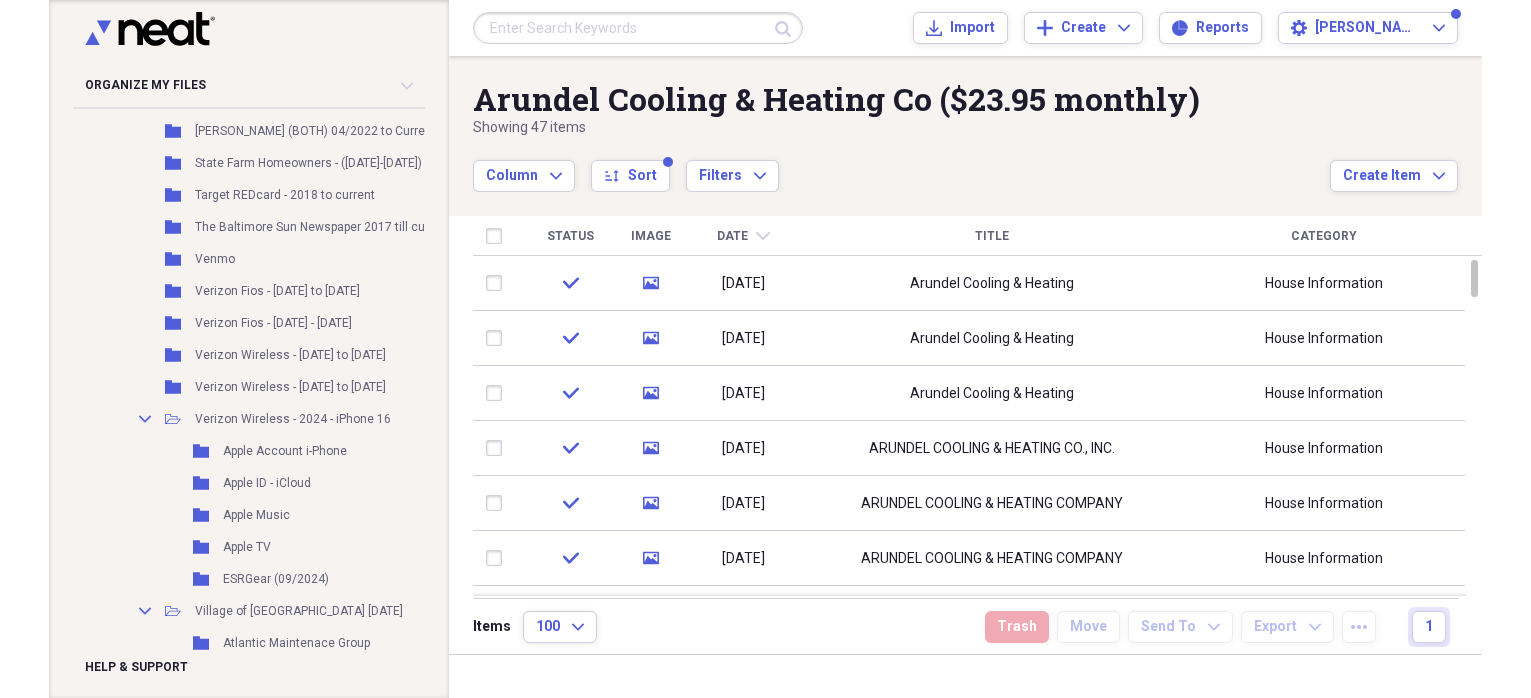 scroll, scrollTop: 0, scrollLeft: 4, axis: horizontal 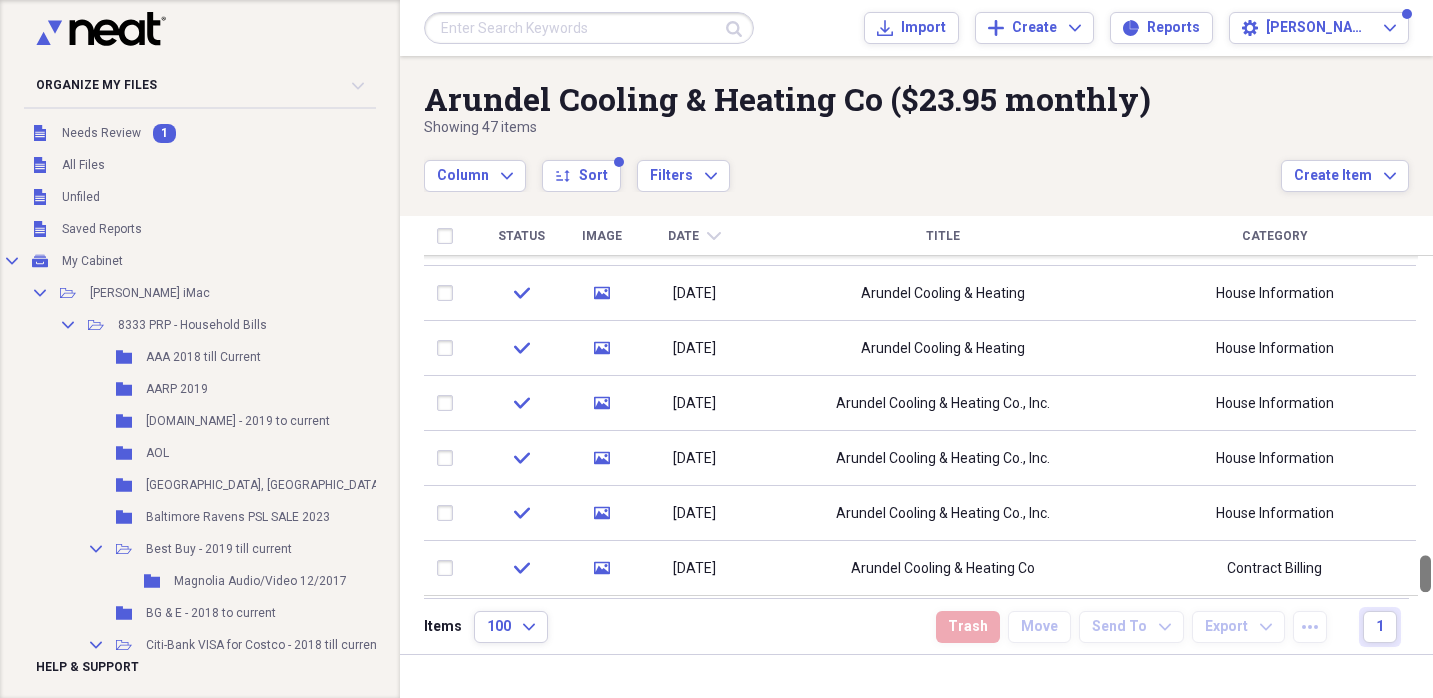 drag, startPoint x: 1425, startPoint y: 283, endPoint x: 1410, endPoint y: 612, distance: 329.34177 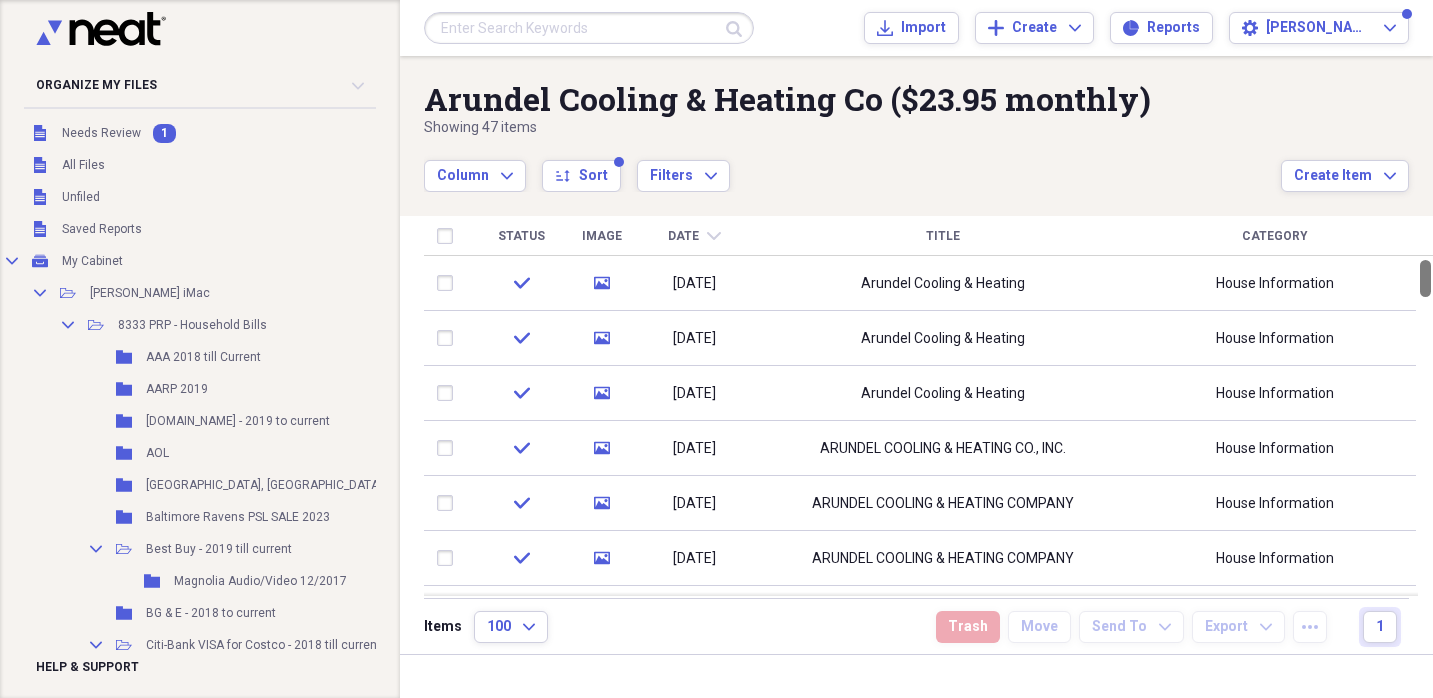 drag, startPoint x: 1428, startPoint y: 586, endPoint x: 1434, endPoint y: 251, distance: 335.05374 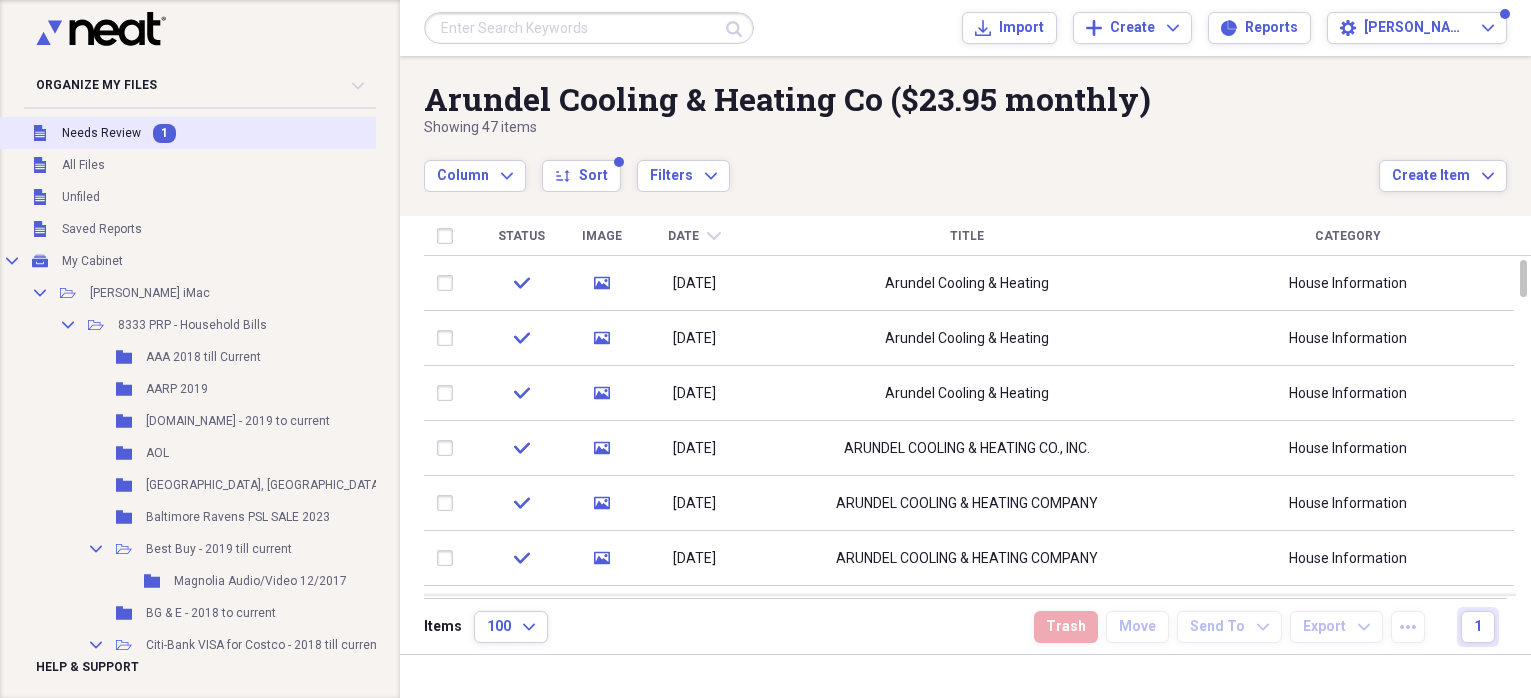 click on "Needs Review" at bounding box center (101, 133) 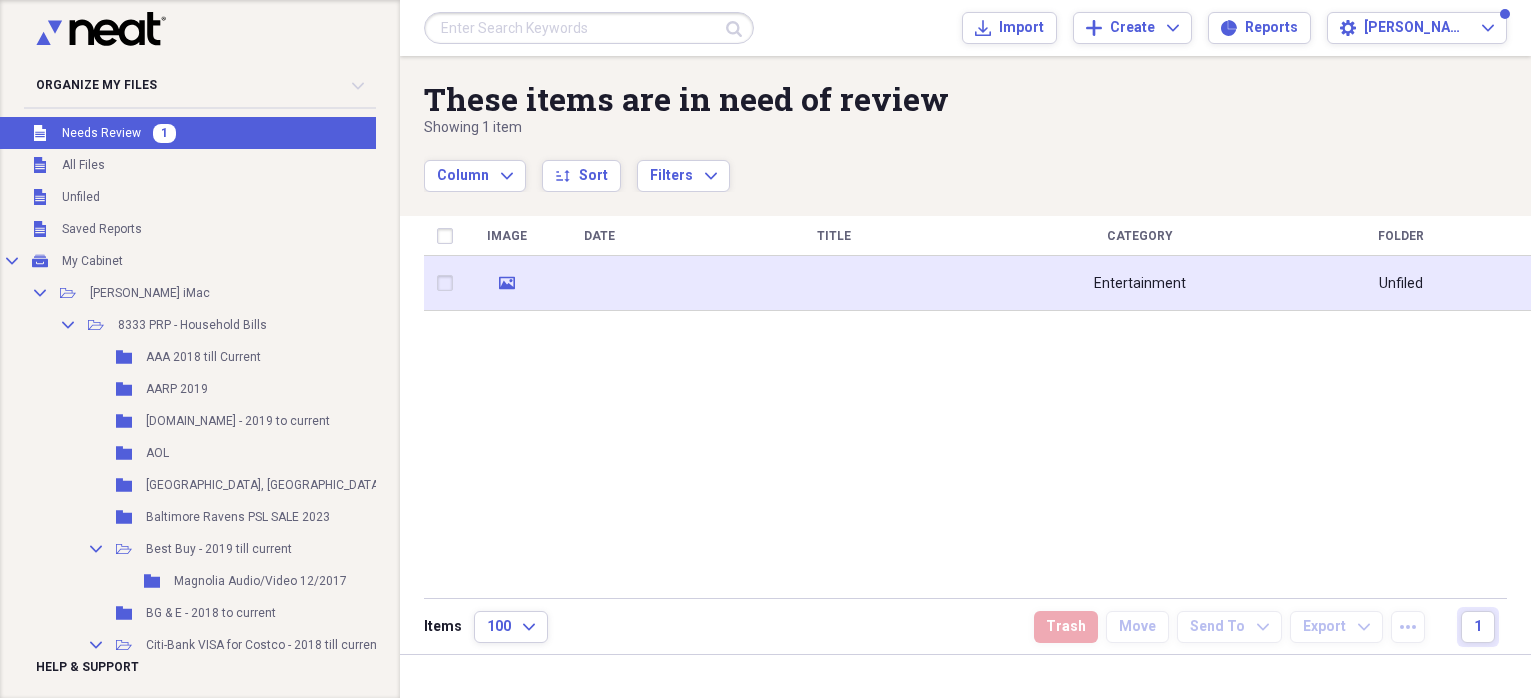 click at bounding box center (834, 283) 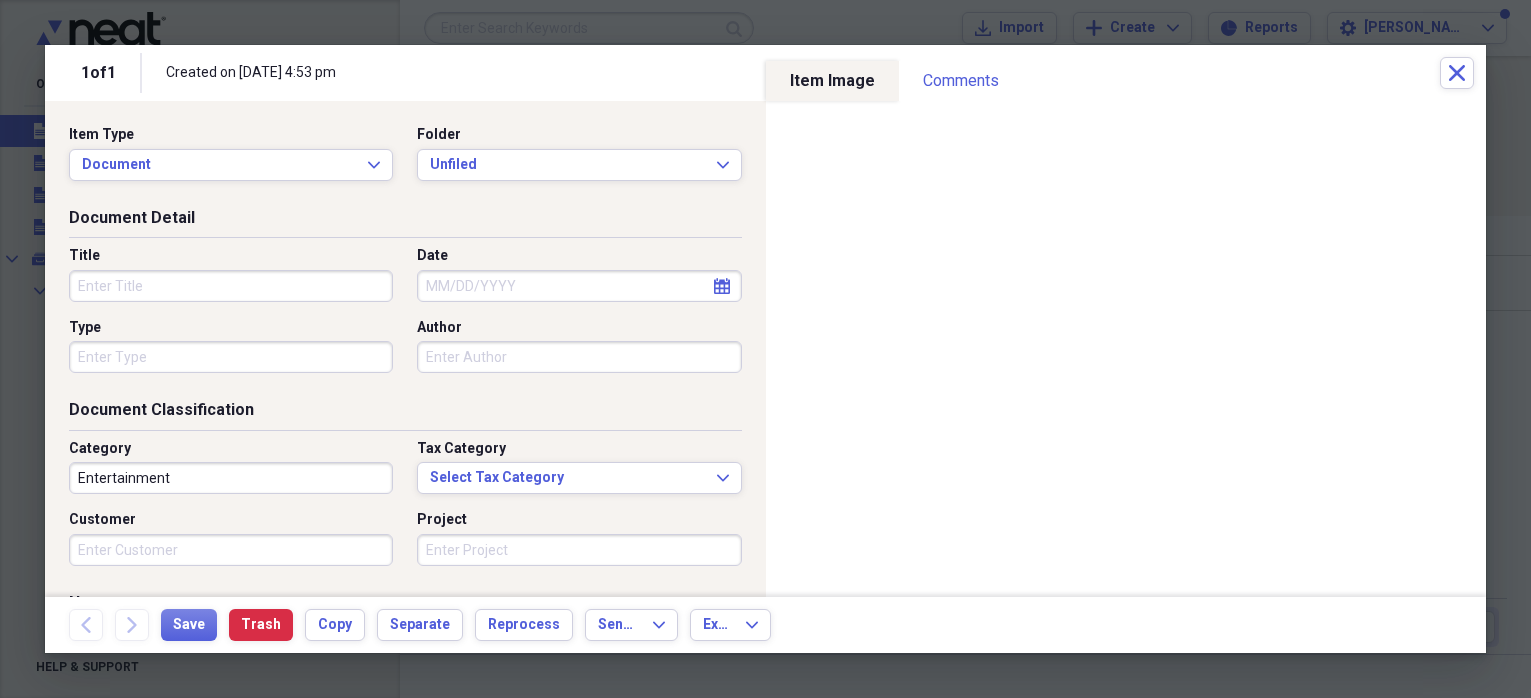 click on "Title" at bounding box center [231, 286] 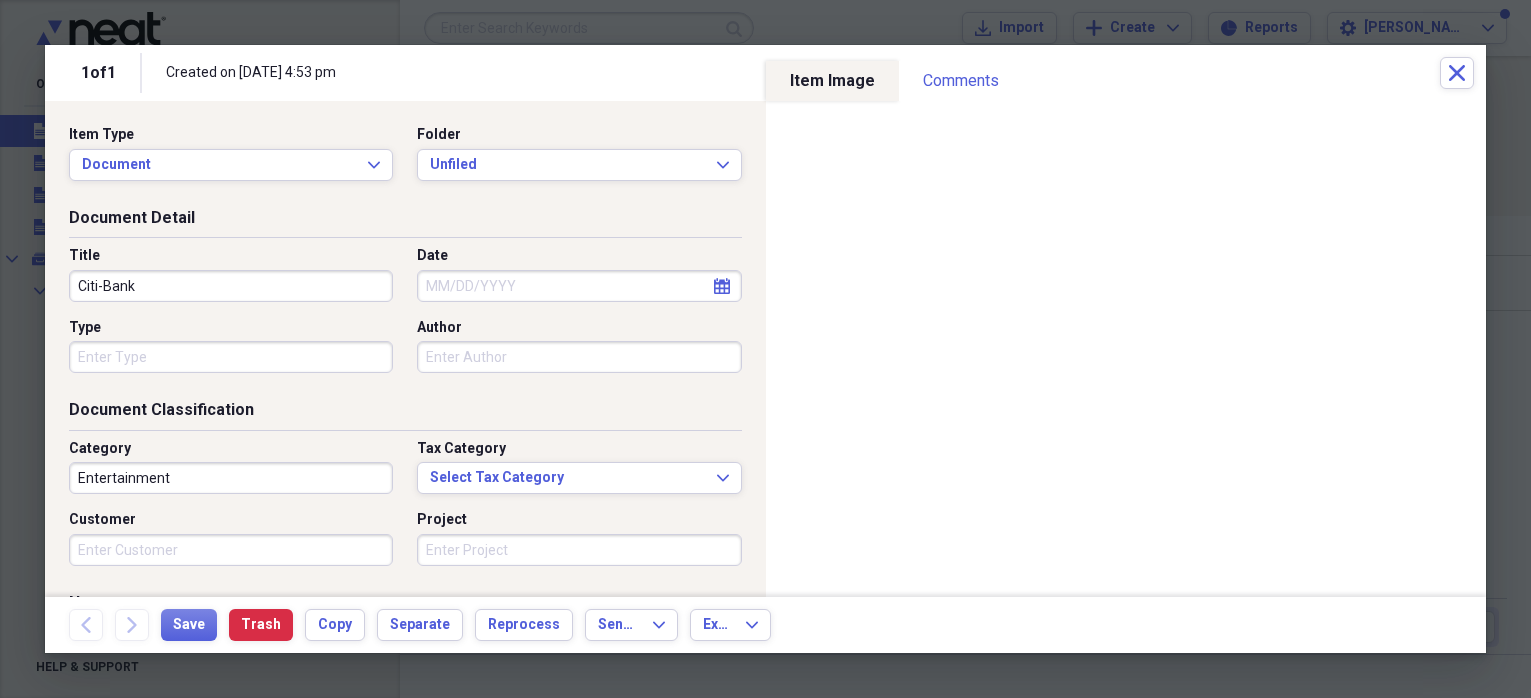 type on "Citi-Bank" 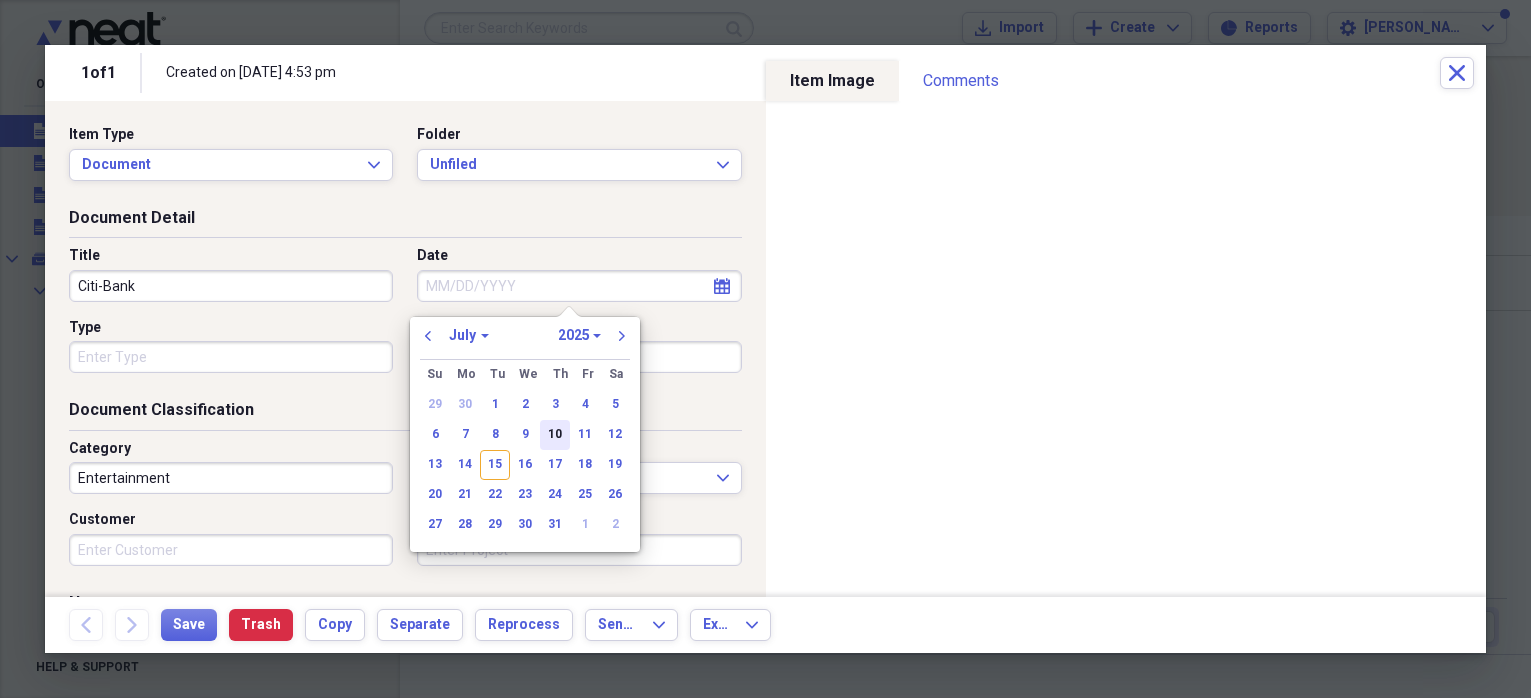 click on "10" at bounding box center (555, 435) 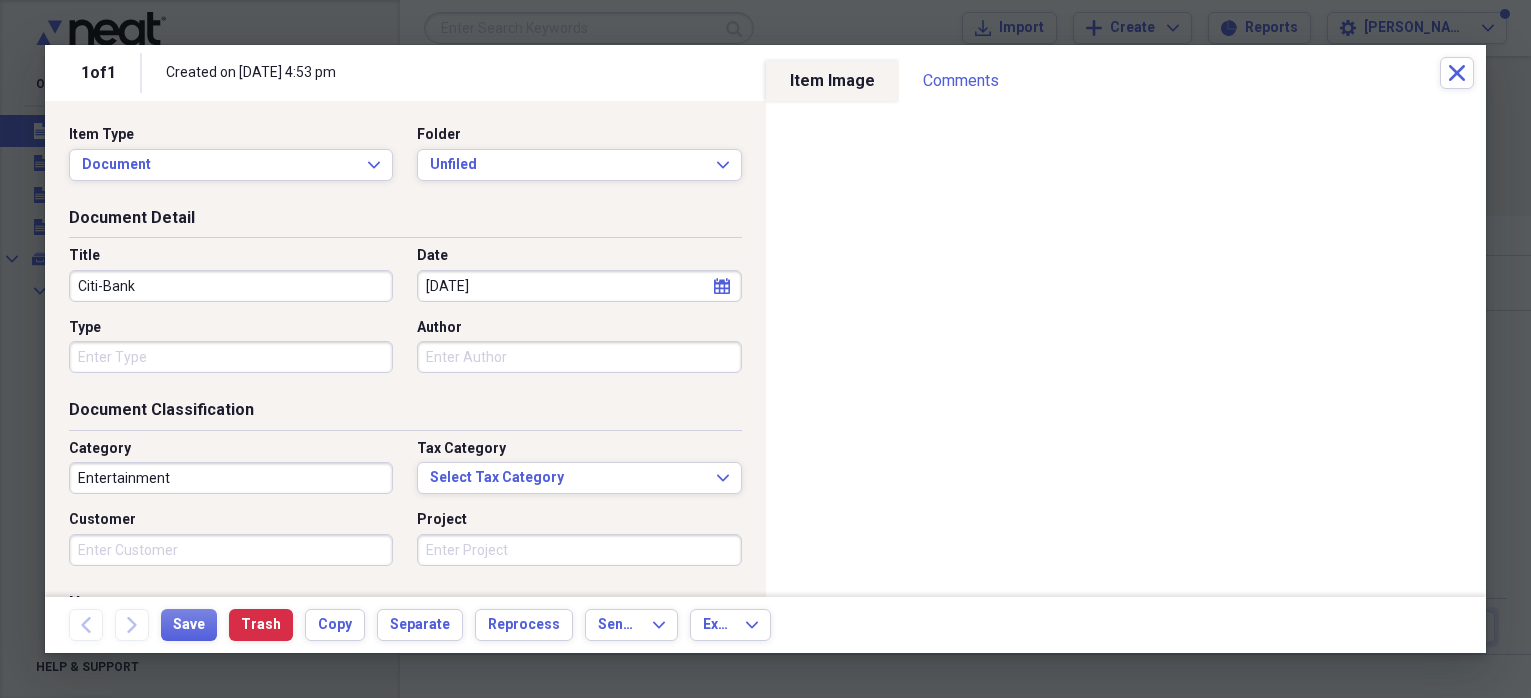 click on "Entertainment" at bounding box center (231, 478) 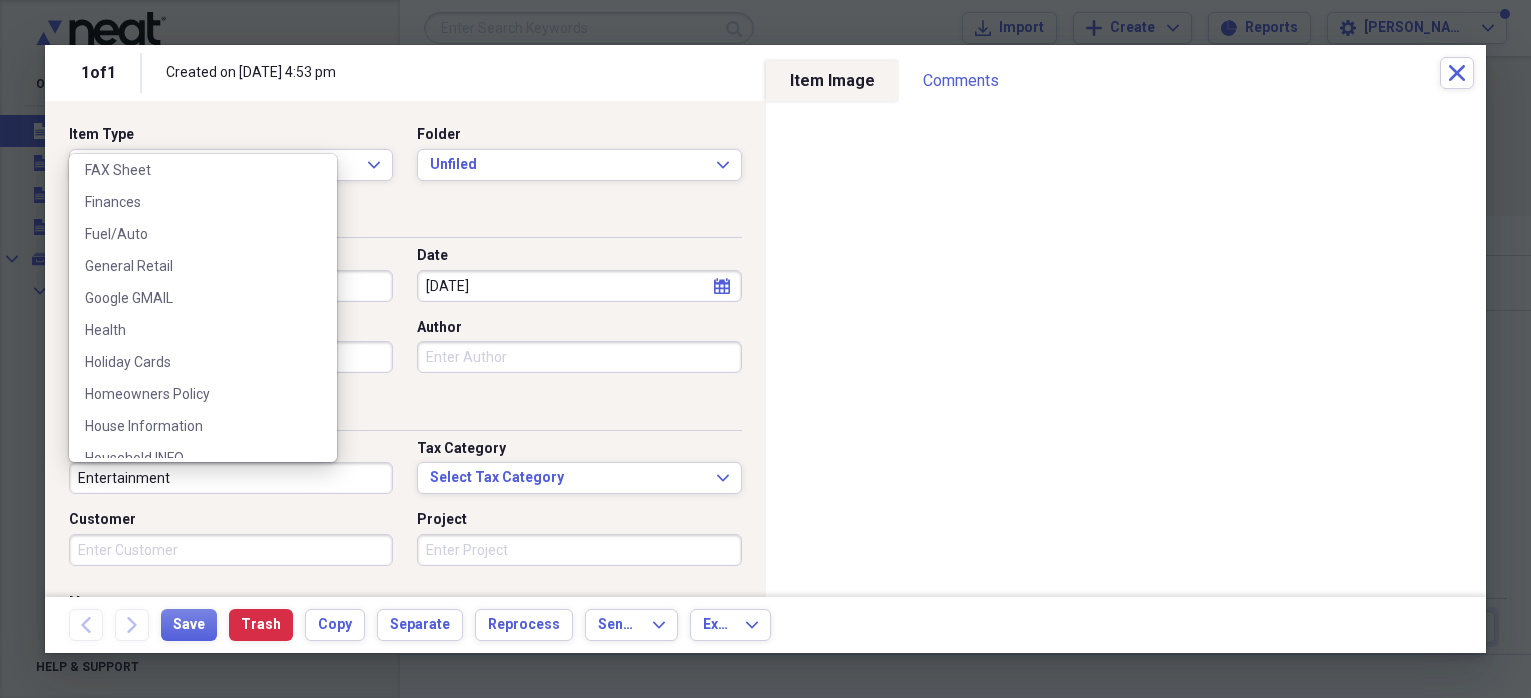 scroll, scrollTop: 1605, scrollLeft: 0, axis: vertical 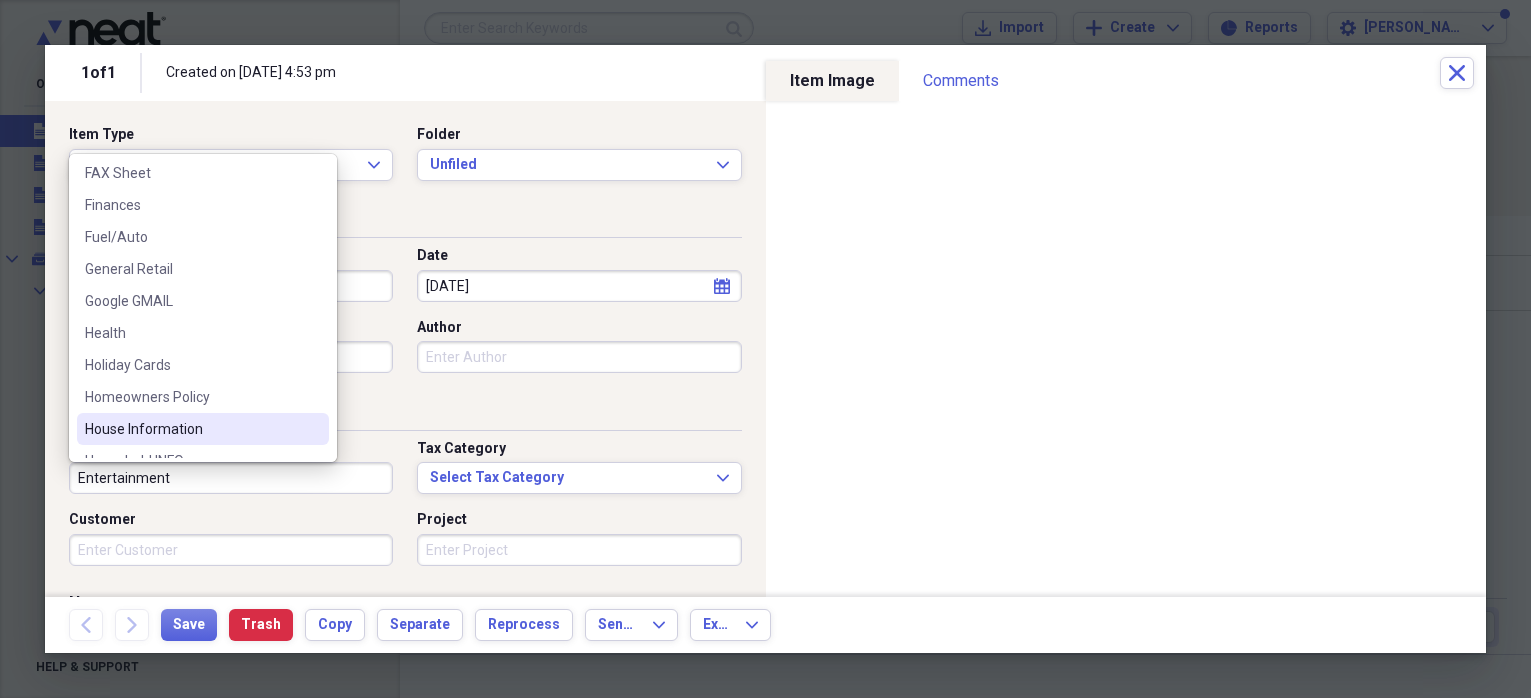 click on "House Information" at bounding box center (191, 429) 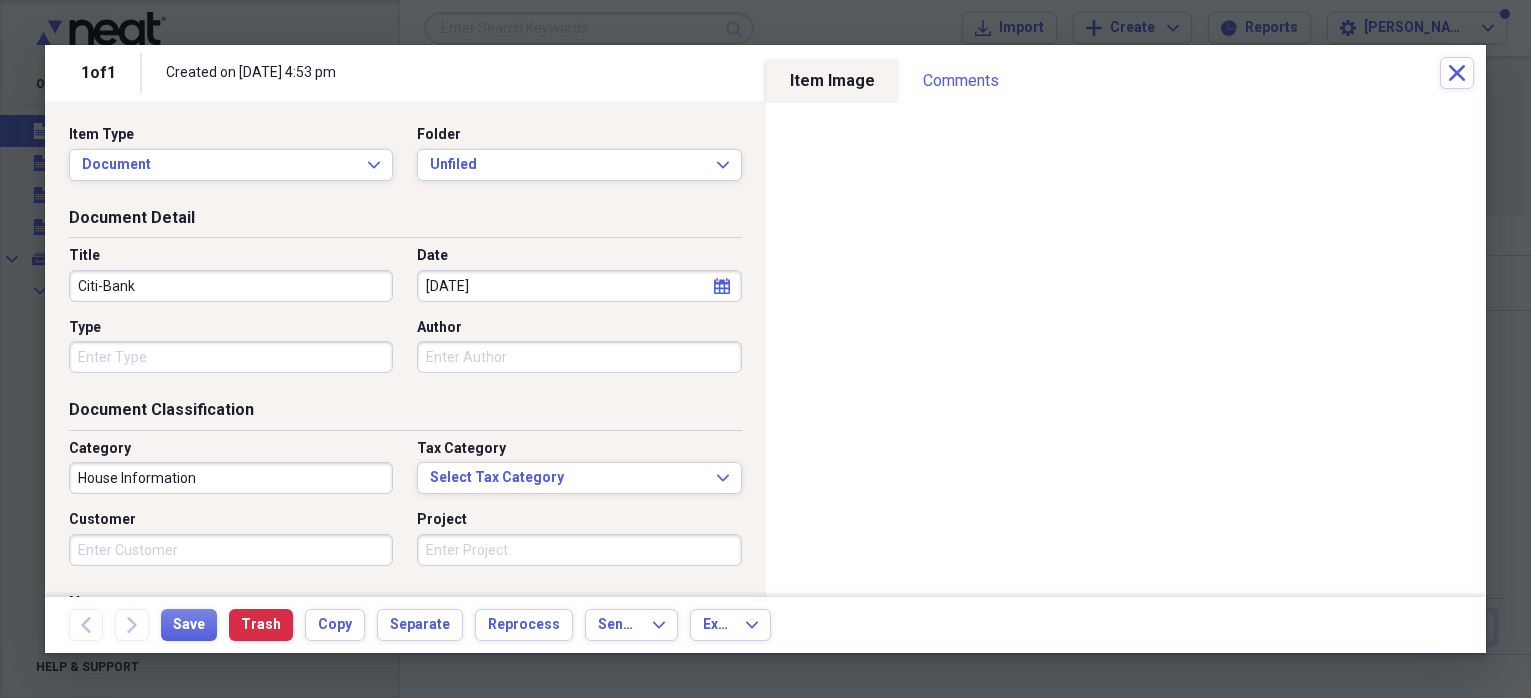 scroll, scrollTop: 1608, scrollLeft: 0, axis: vertical 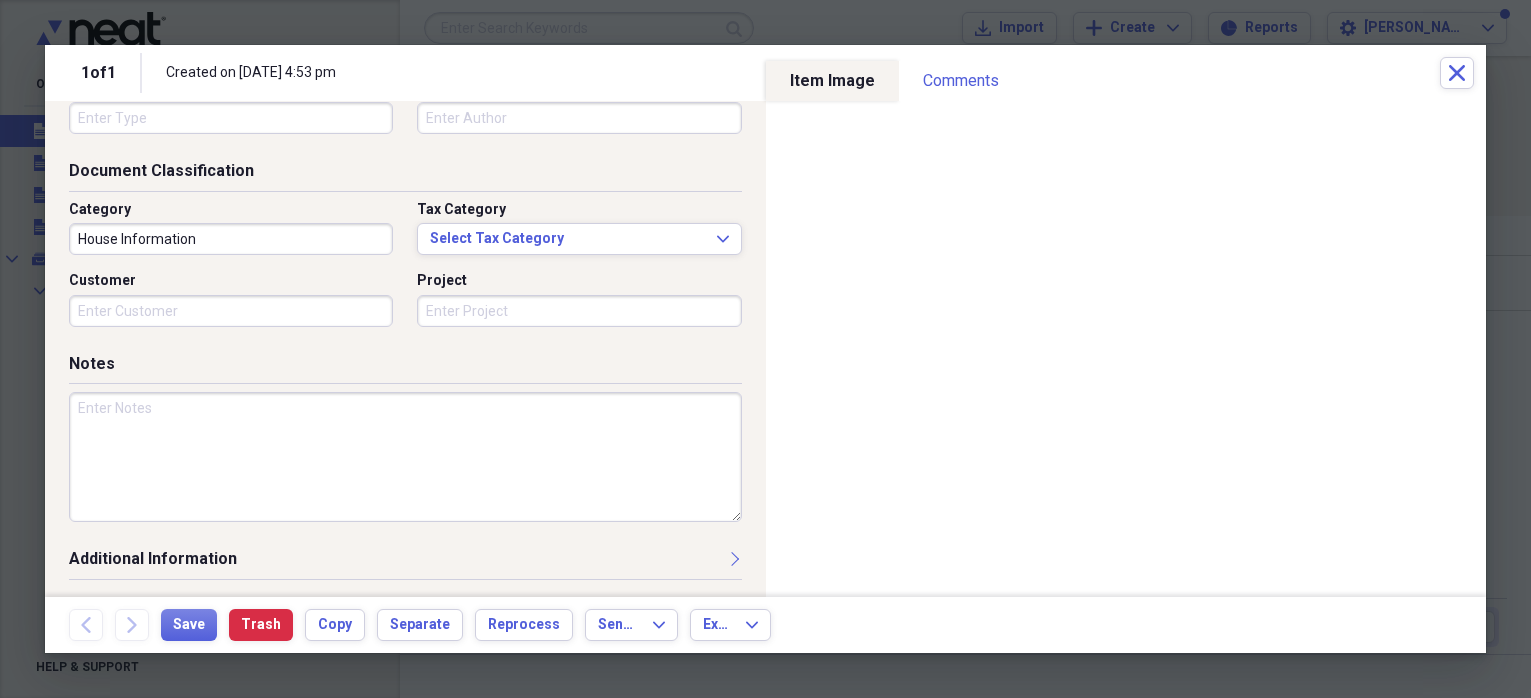 click at bounding box center (405, 457) 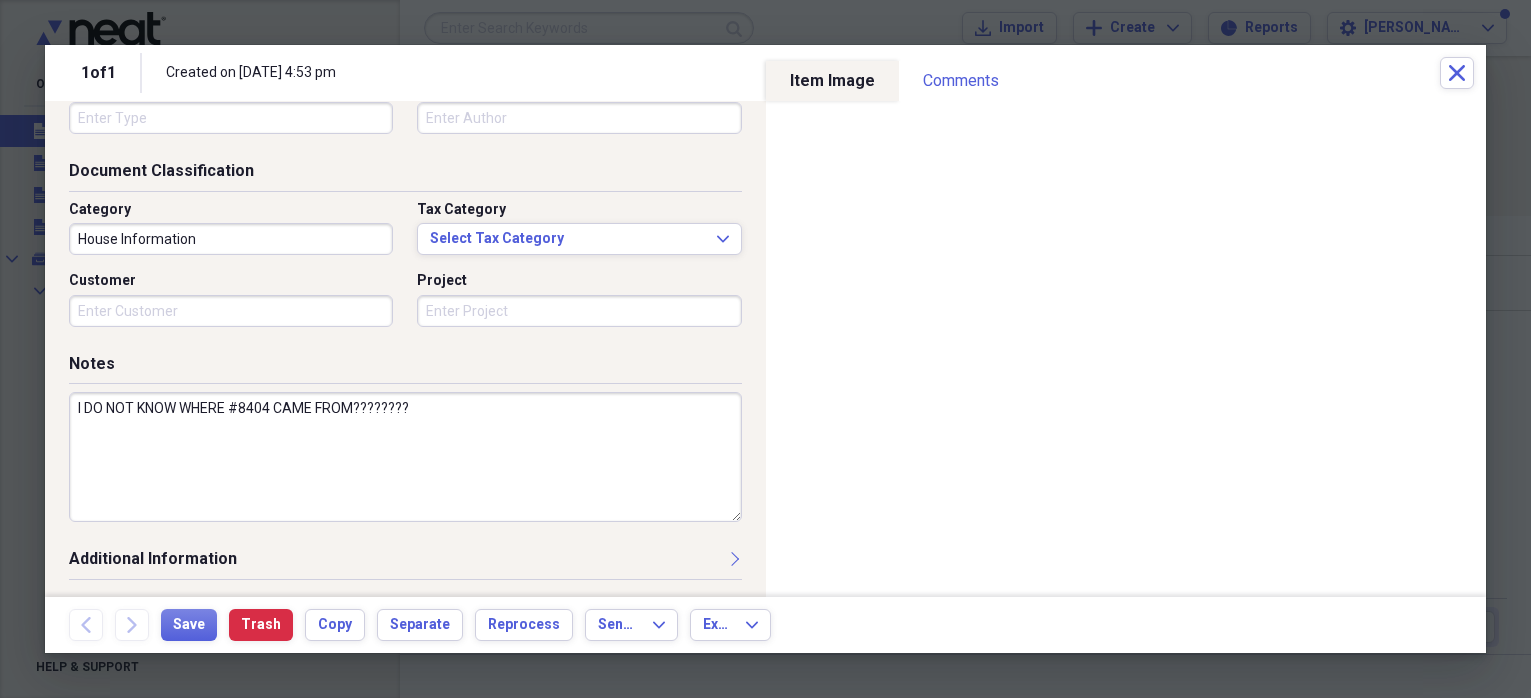 scroll, scrollTop: 0, scrollLeft: 0, axis: both 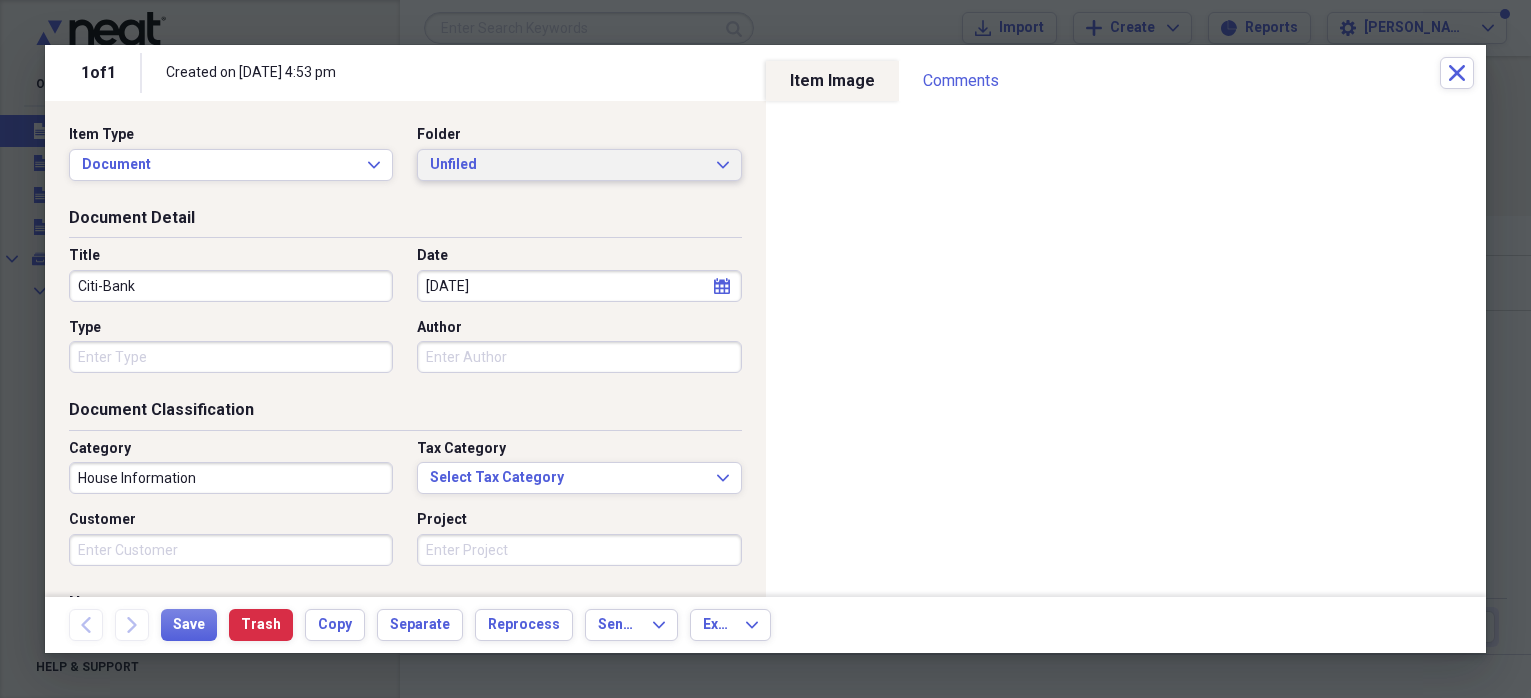 type on "I DO NOT KNOW WHERE #8404 CAME FROM????????" 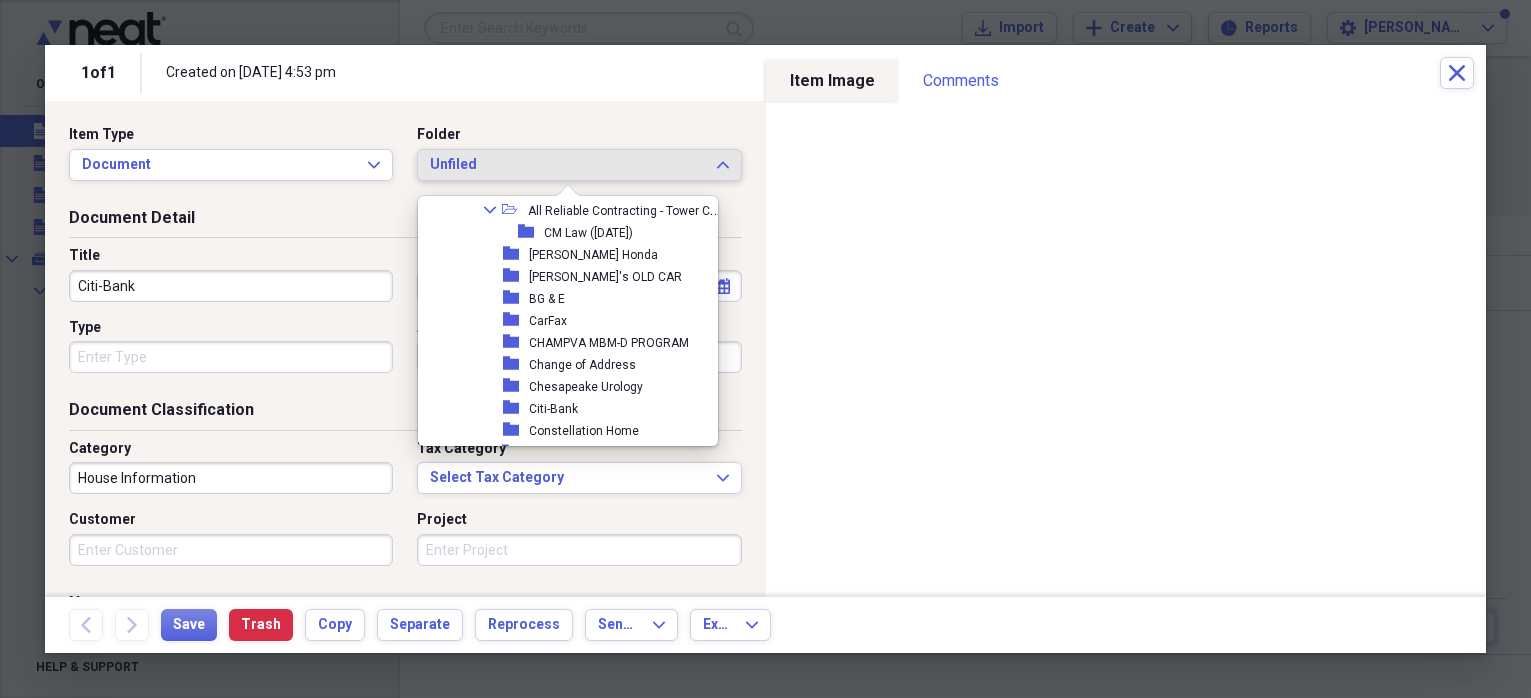 scroll, scrollTop: 4984, scrollLeft: 0, axis: vertical 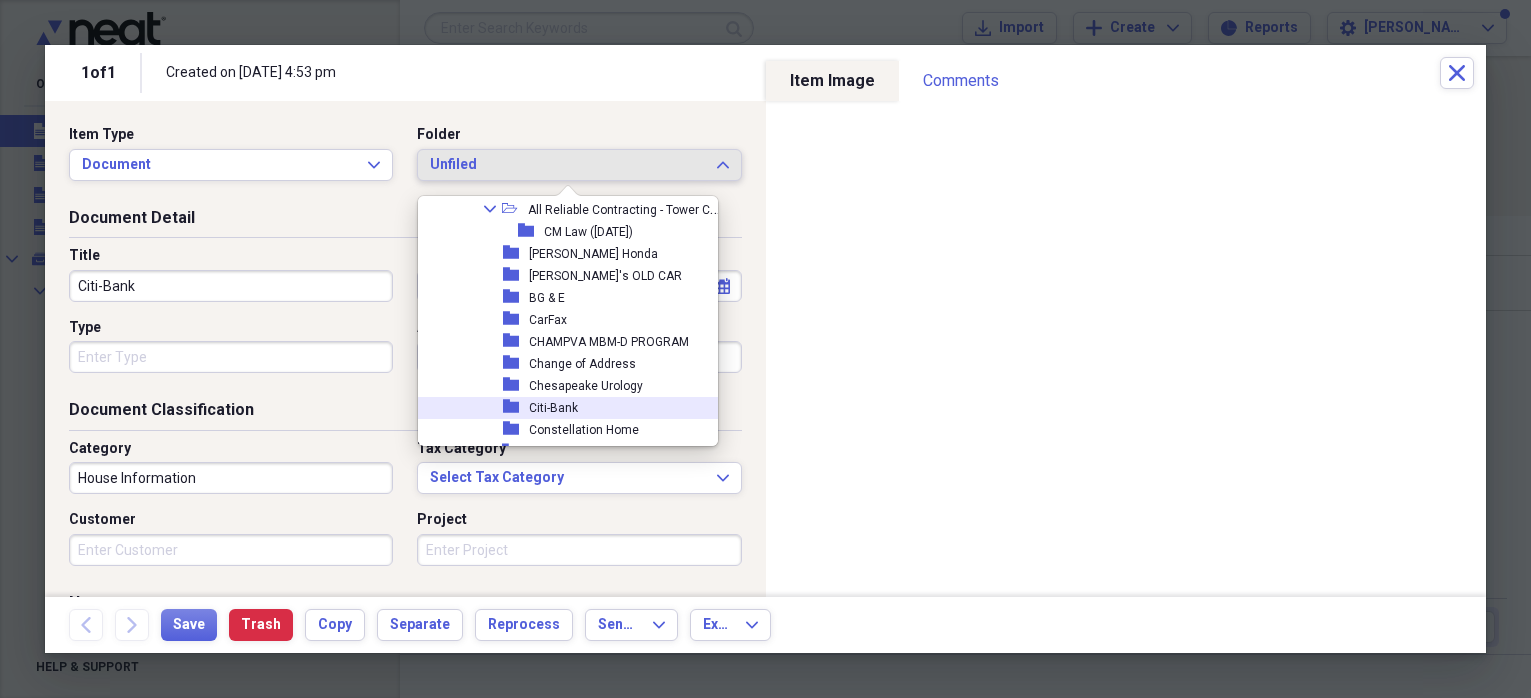click on "Citi-Bank" at bounding box center (553, 408) 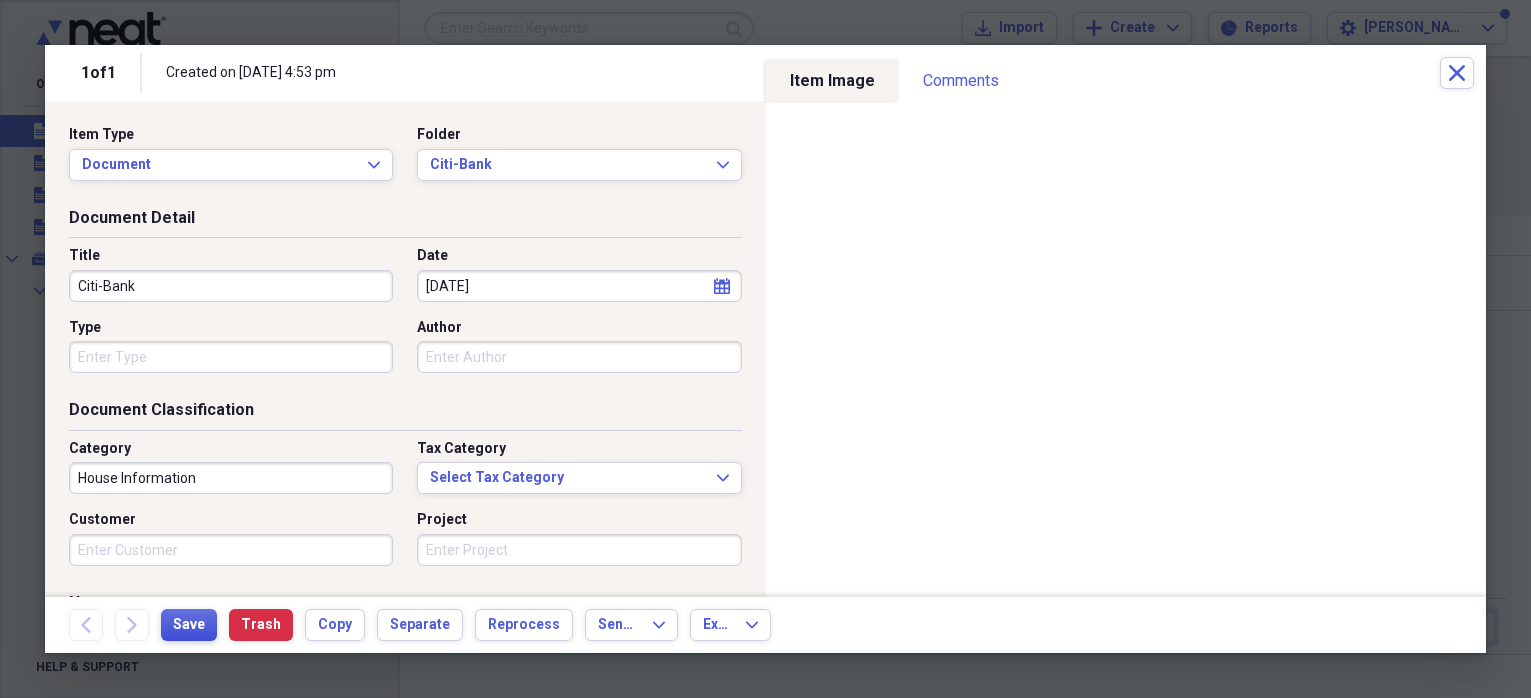 click on "Save" at bounding box center (189, 625) 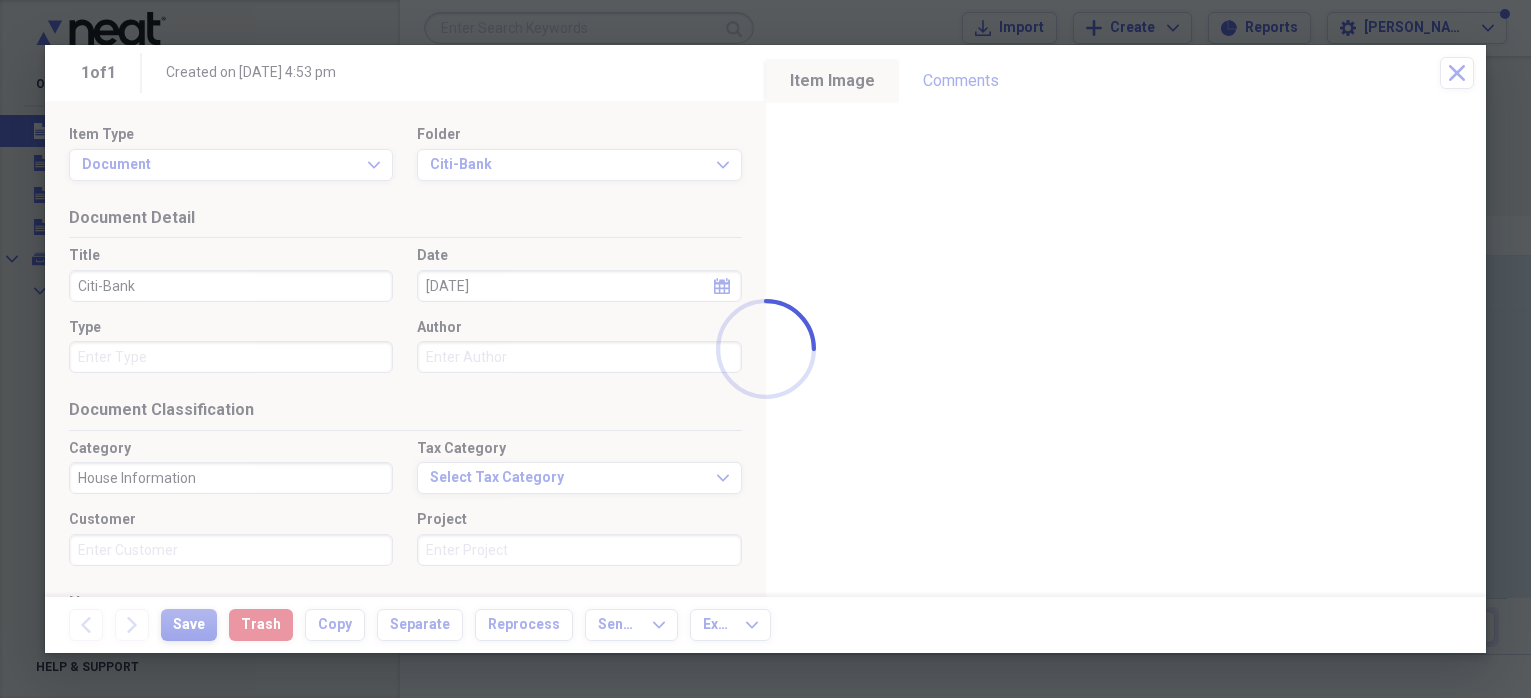 type on "Citi-Bank" 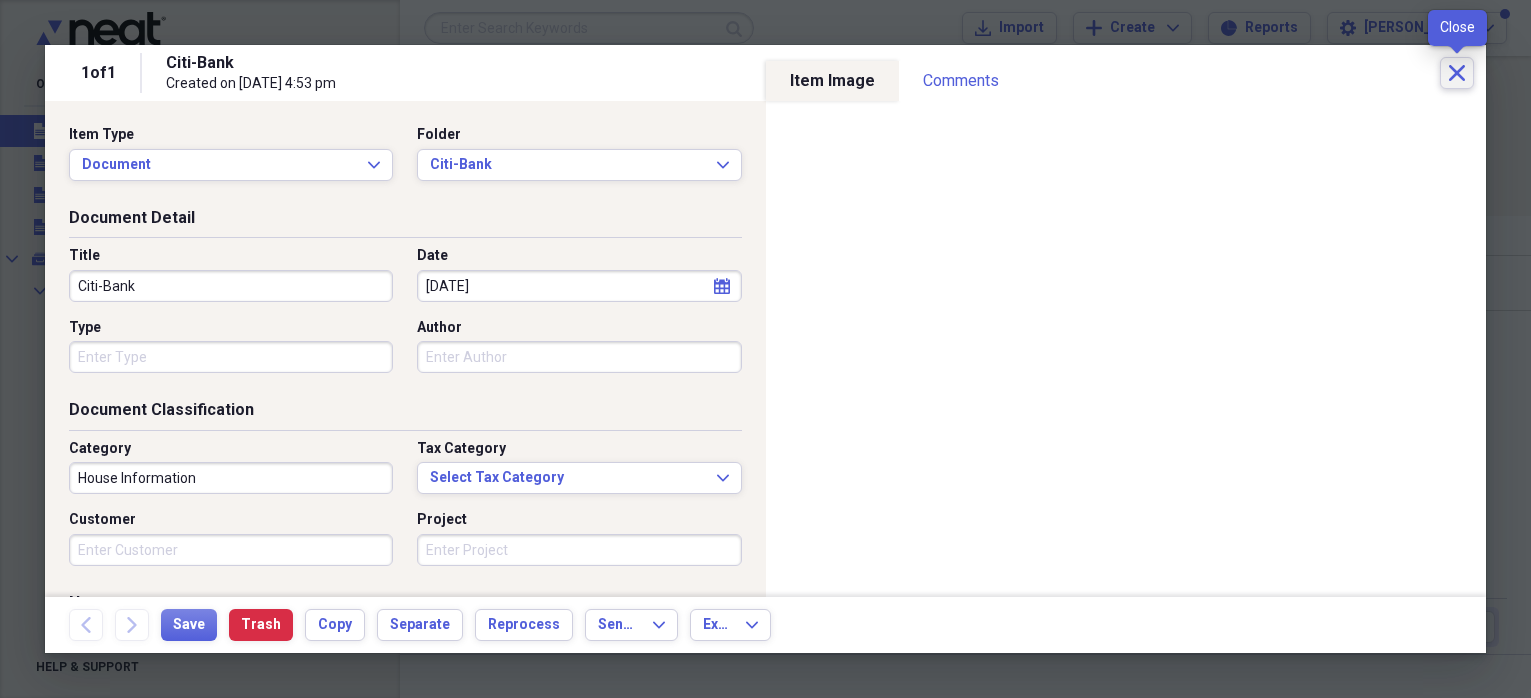click on "Close" 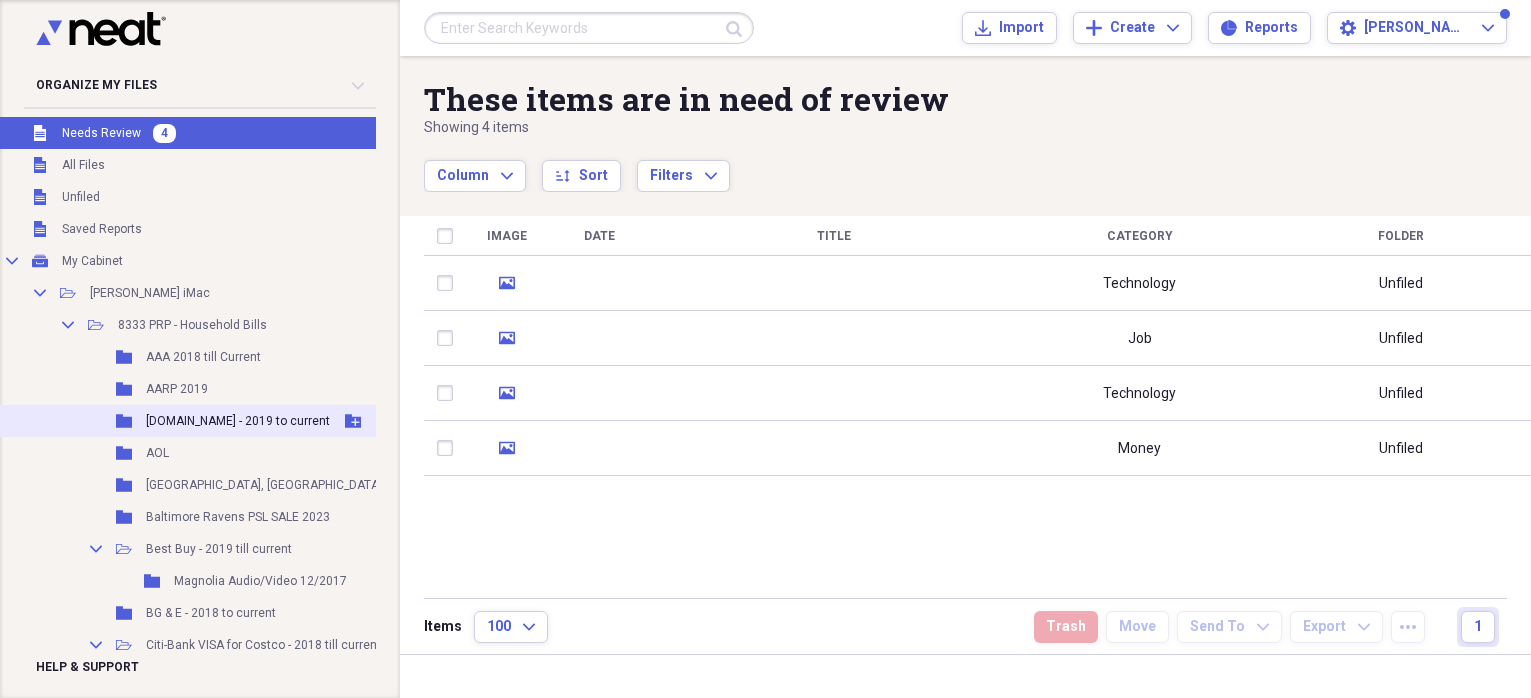 scroll, scrollTop: 0, scrollLeft: 0, axis: both 